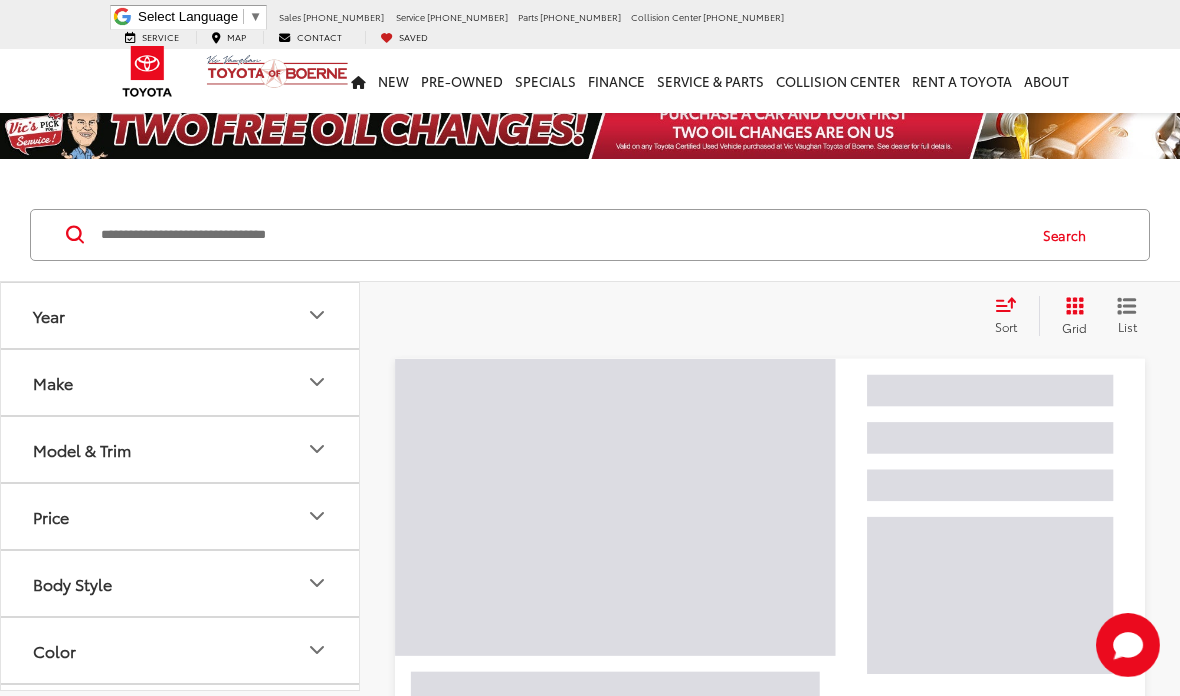 scroll, scrollTop: 0, scrollLeft: 0, axis: both 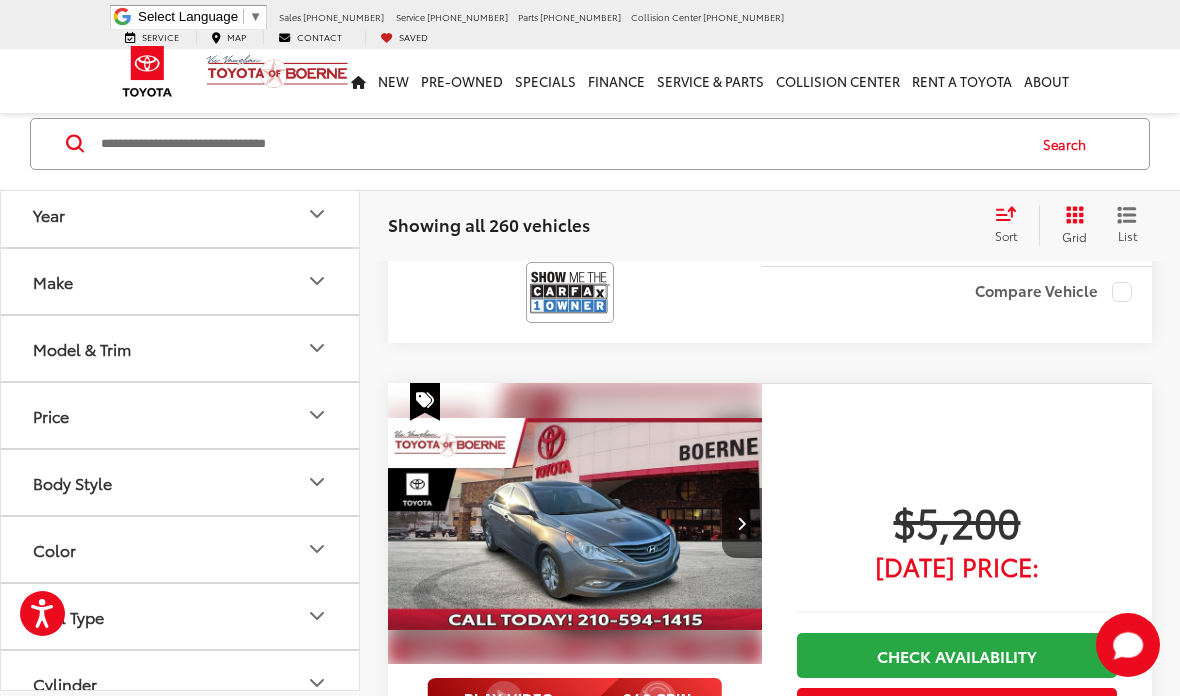 click at bounding box center [561, 144] 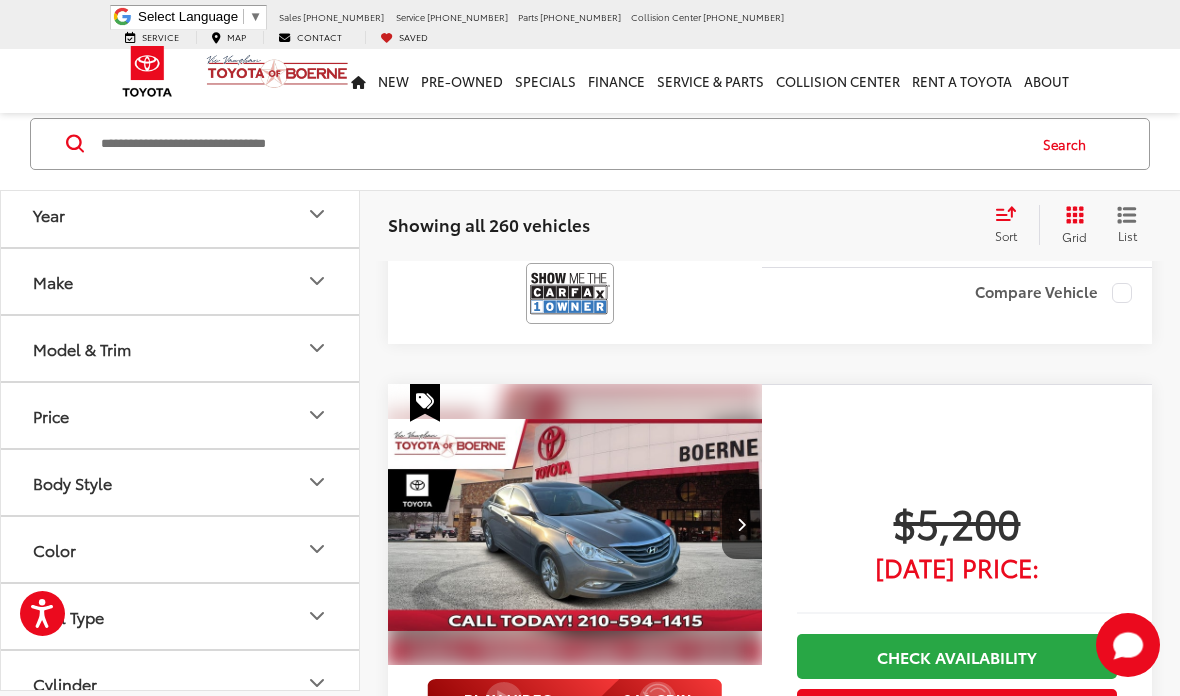 type on "*" 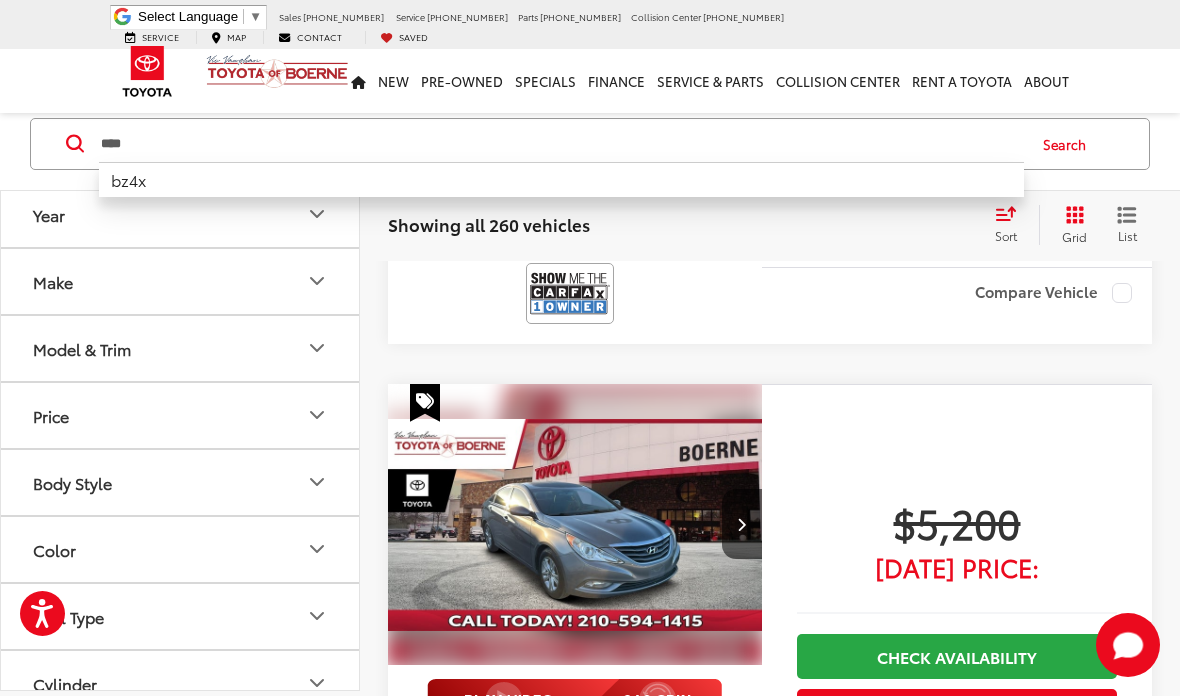 type on "****" 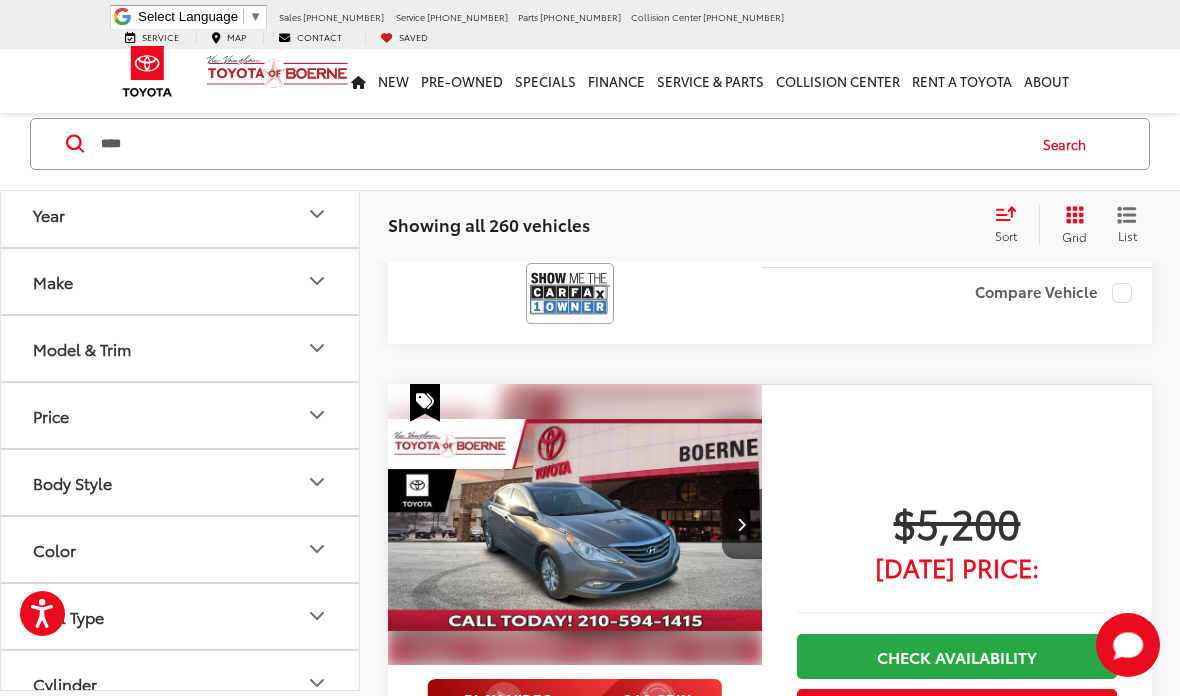 scroll, scrollTop: 5094, scrollLeft: 0, axis: vertical 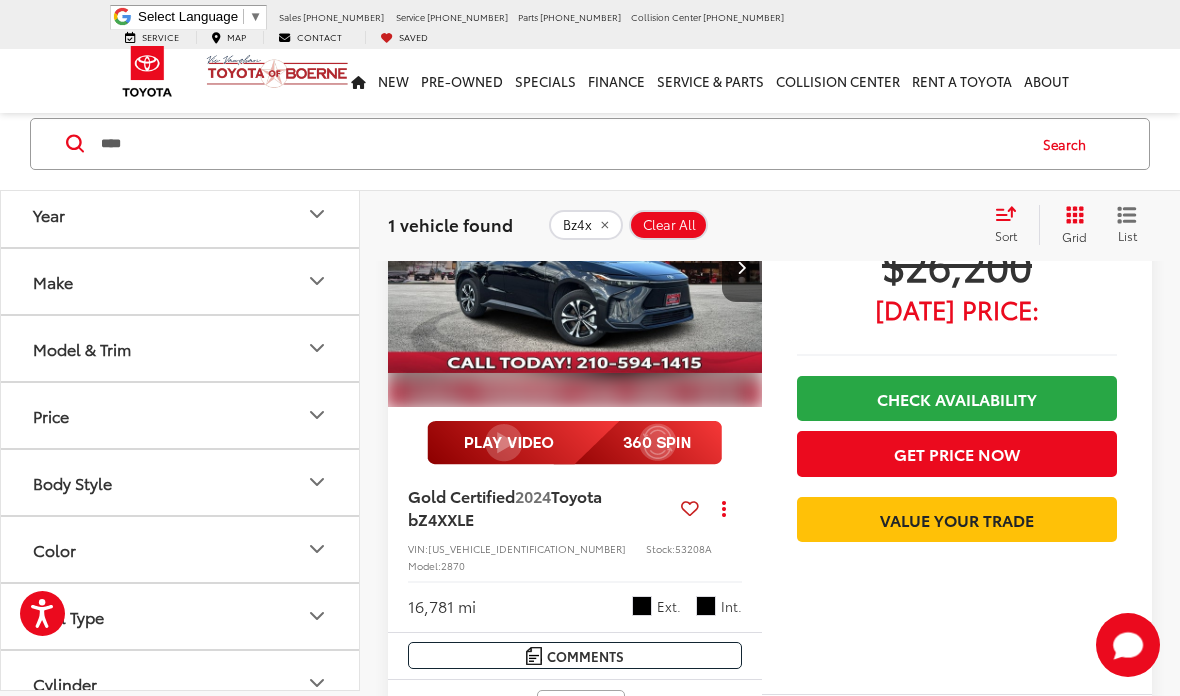 click on "Bz4x" 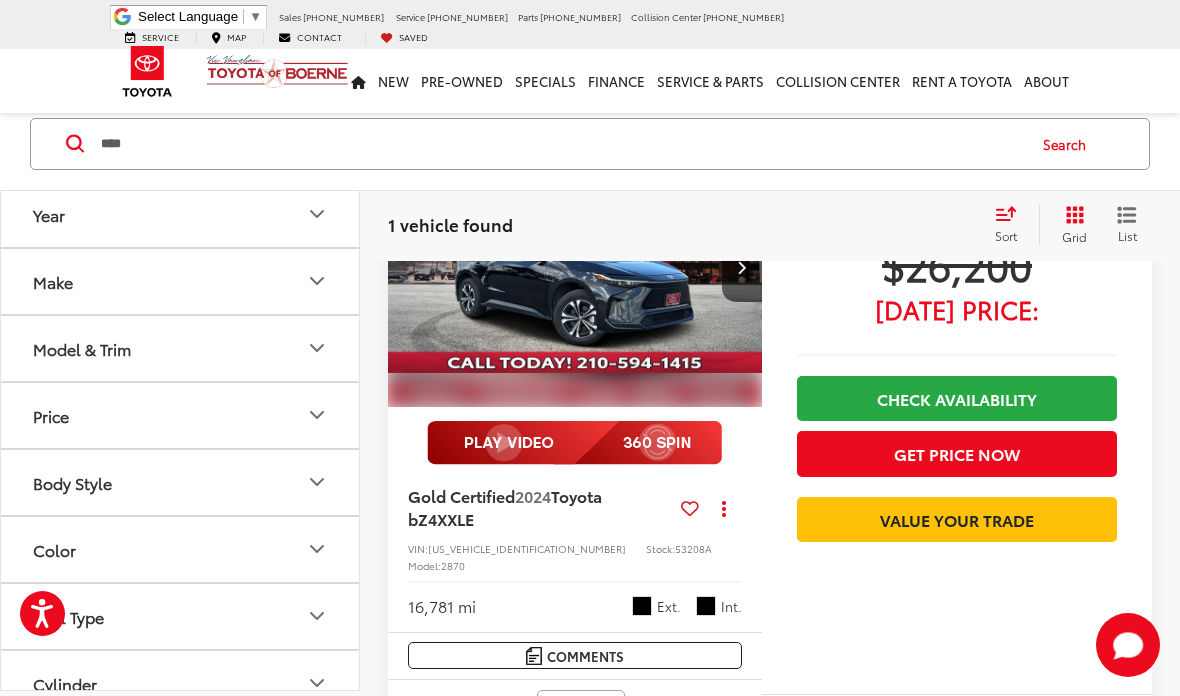 type 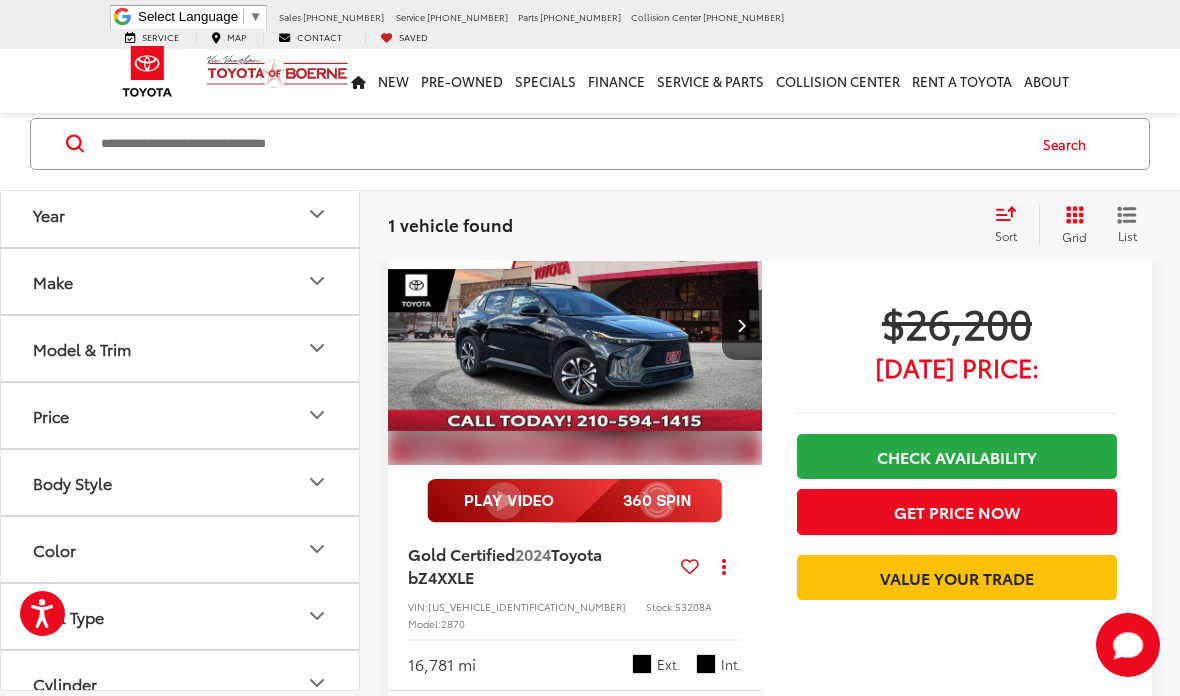 scroll, scrollTop: 91, scrollLeft: 0, axis: vertical 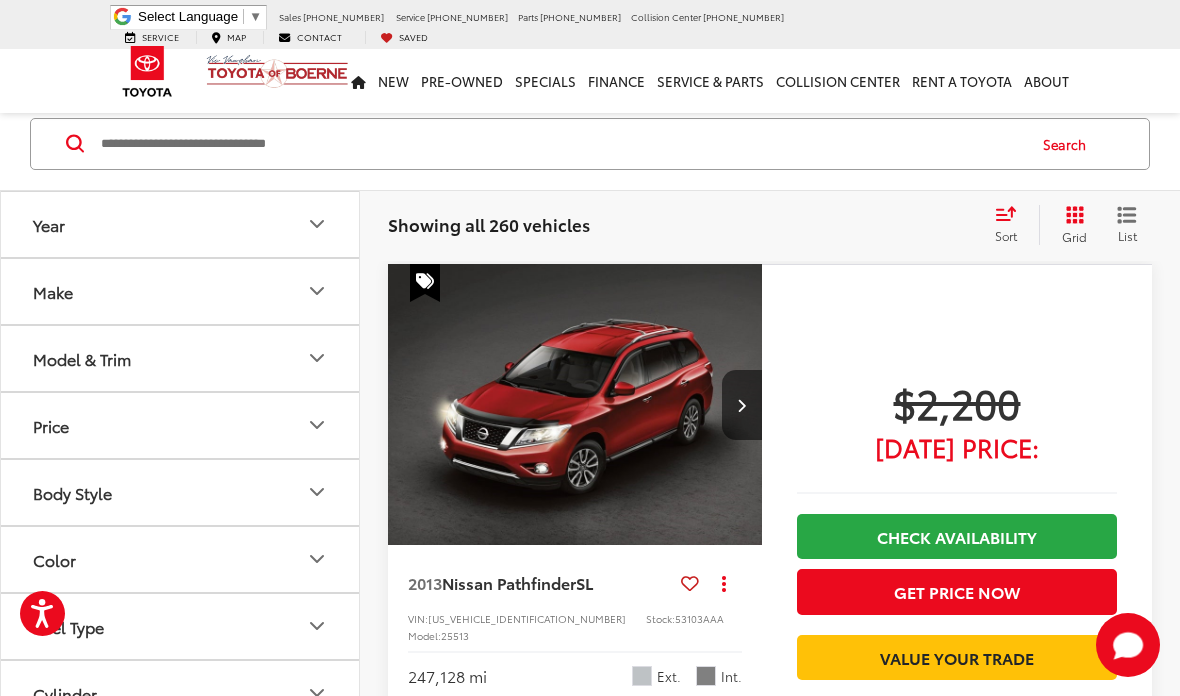 click on "Make" at bounding box center [181, 291] 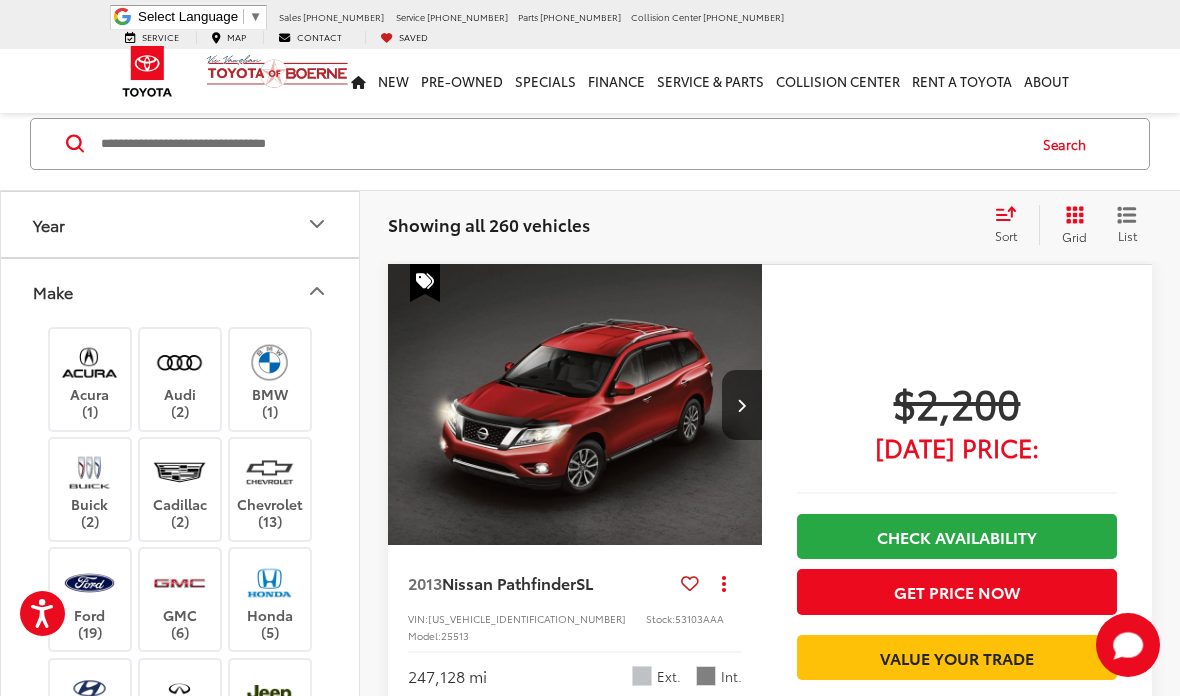 scroll, scrollTop: 0, scrollLeft: 0, axis: both 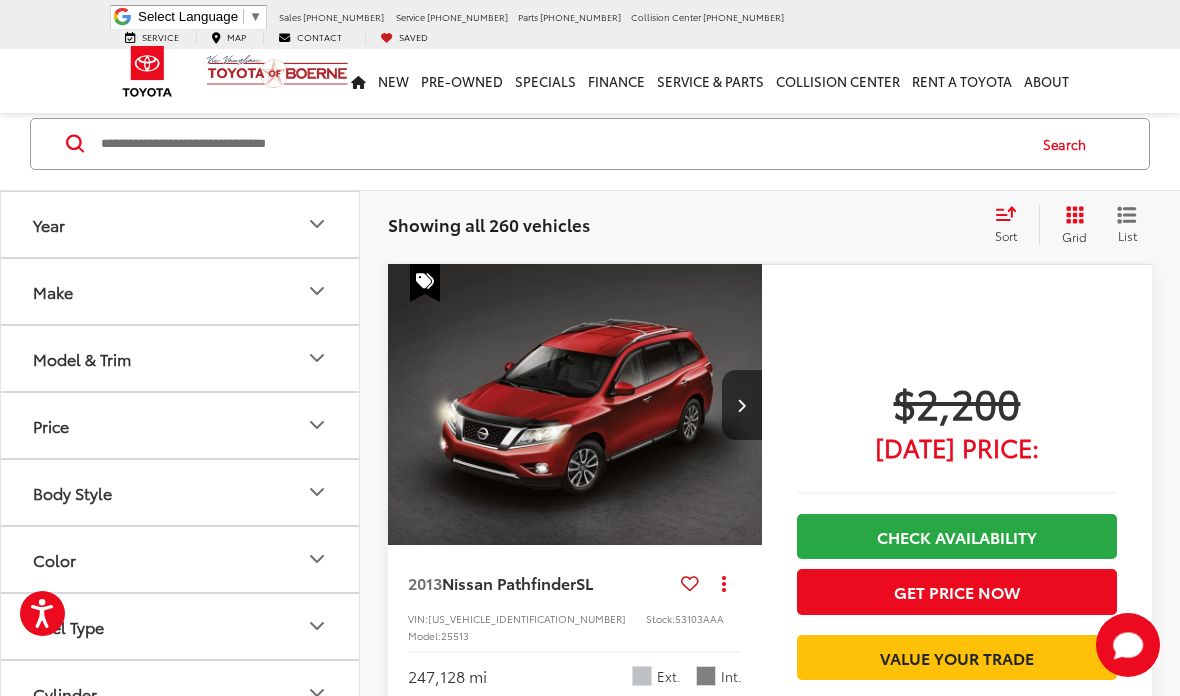 click on "Price" at bounding box center (181, 425) 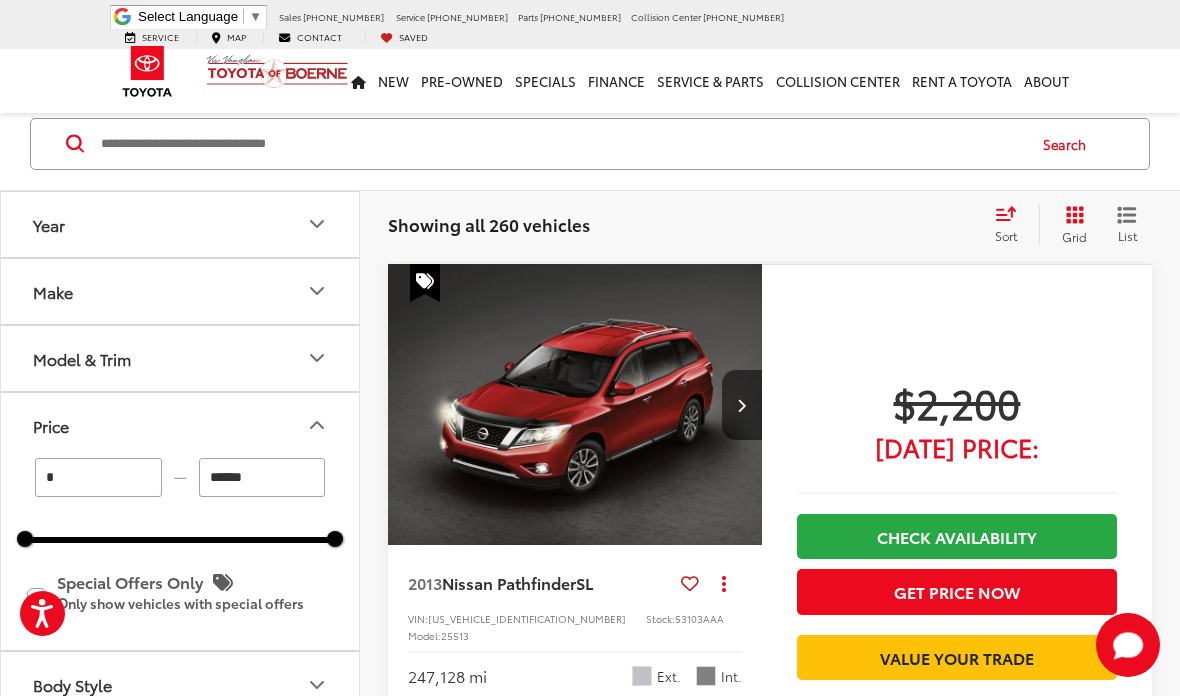 click on "*" at bounding box center (98, 477) 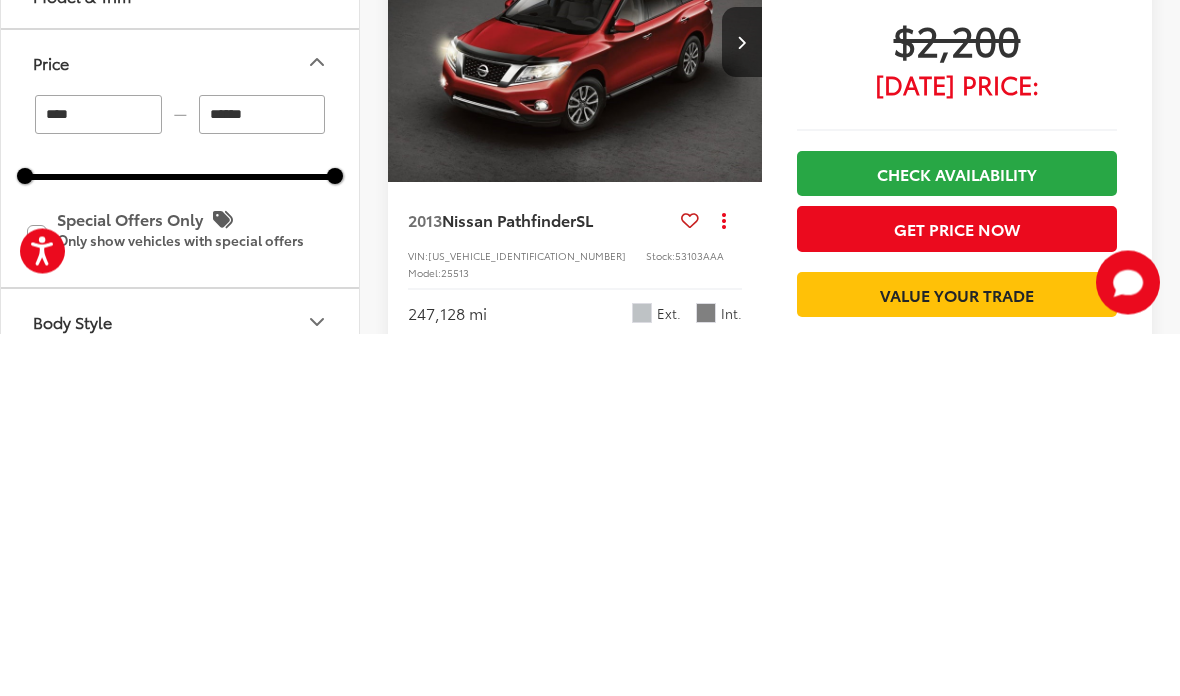 scroll, scrollTop: 454, scrollLeft: 0, axis: vertical 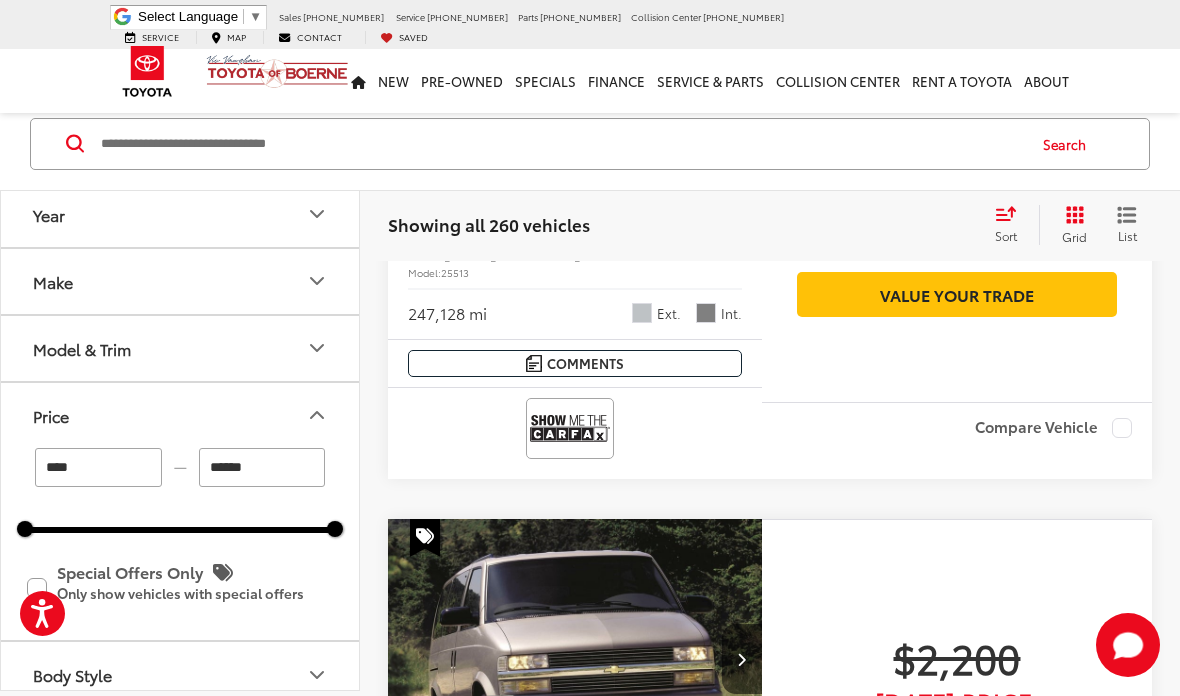click on "****" at bounding box center (98, 467) 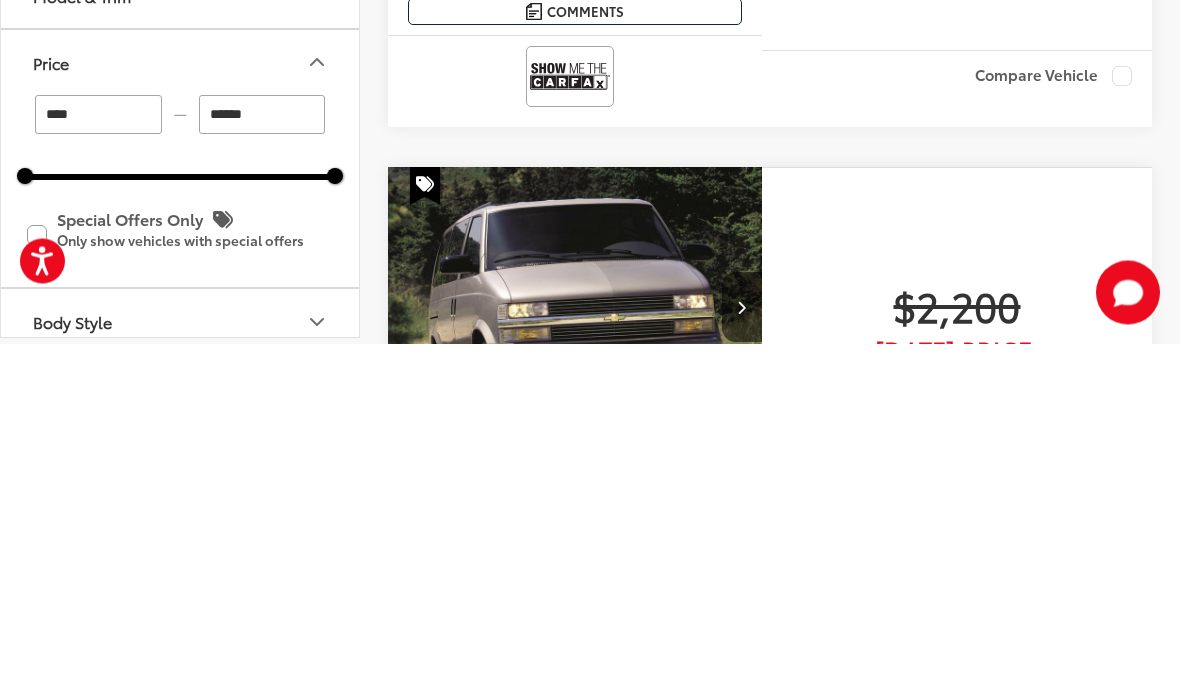 type on "*****" 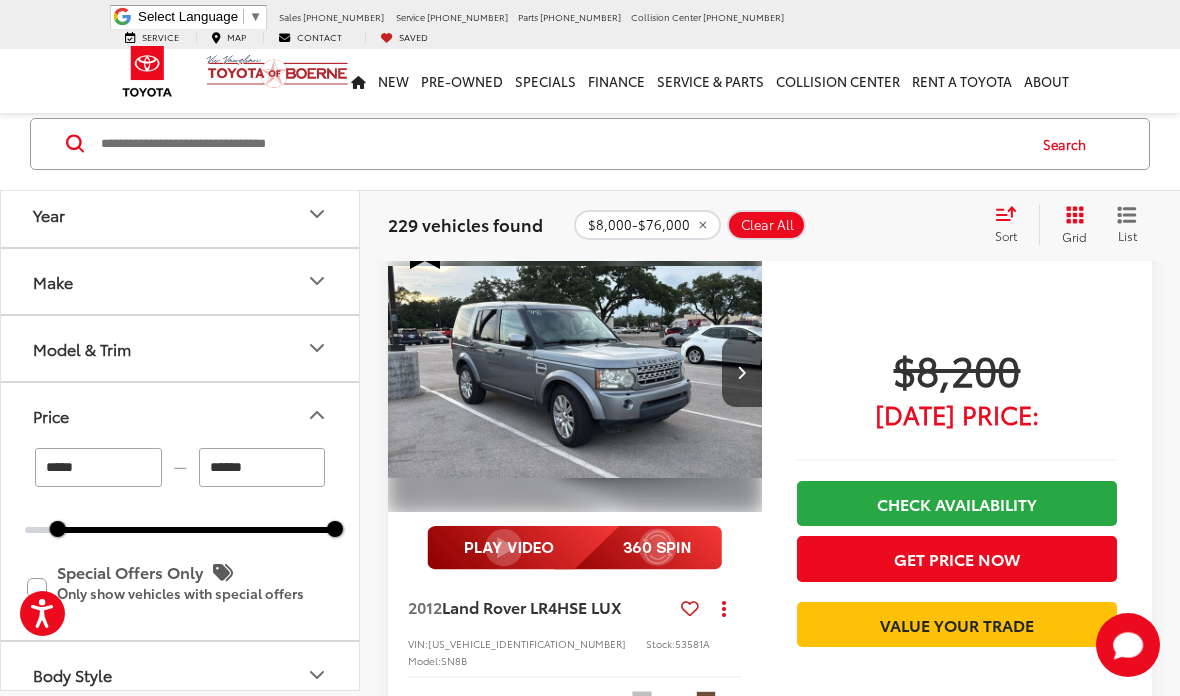 scroll, scrollTop: 4130, scrollLeft: 0, axis: vertical 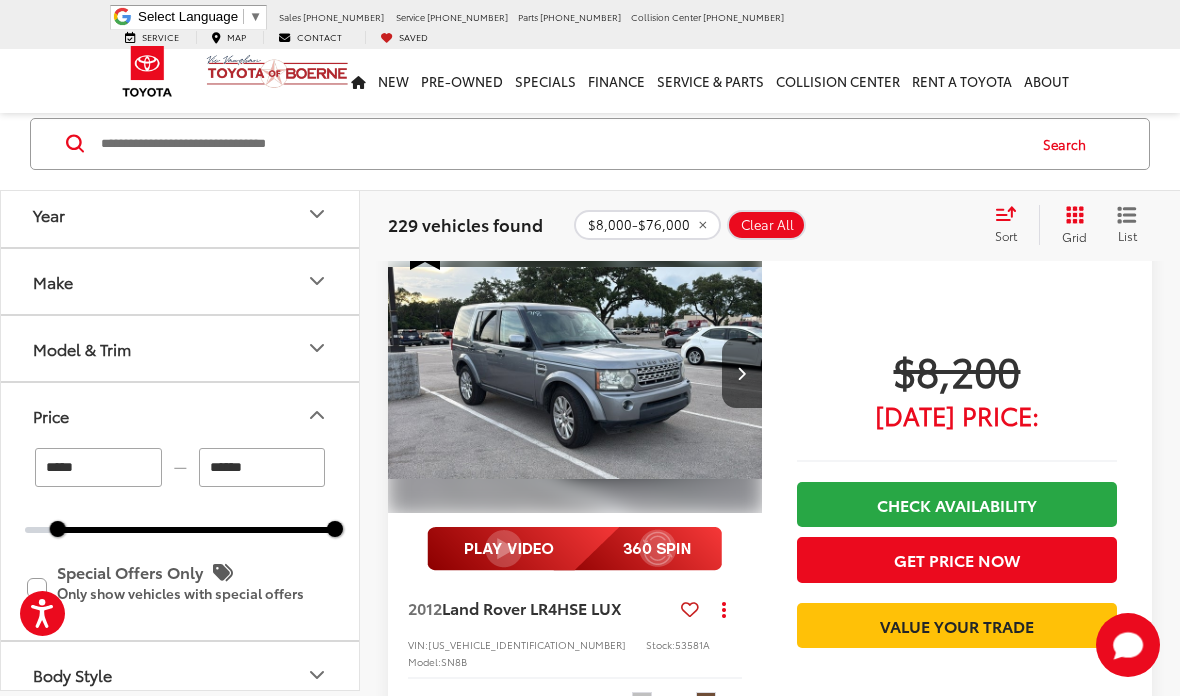 click at bounding box center (575, 373) 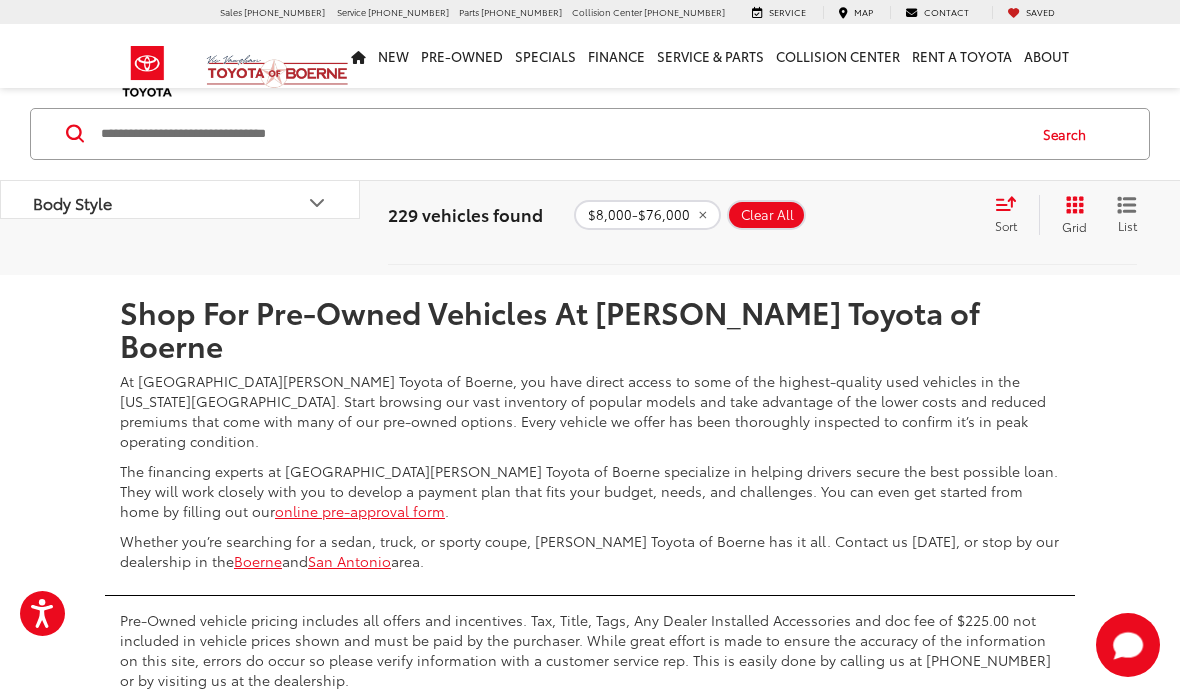 scroll, scrollTop: 8159, scrollLeft: 0, axis: vertical 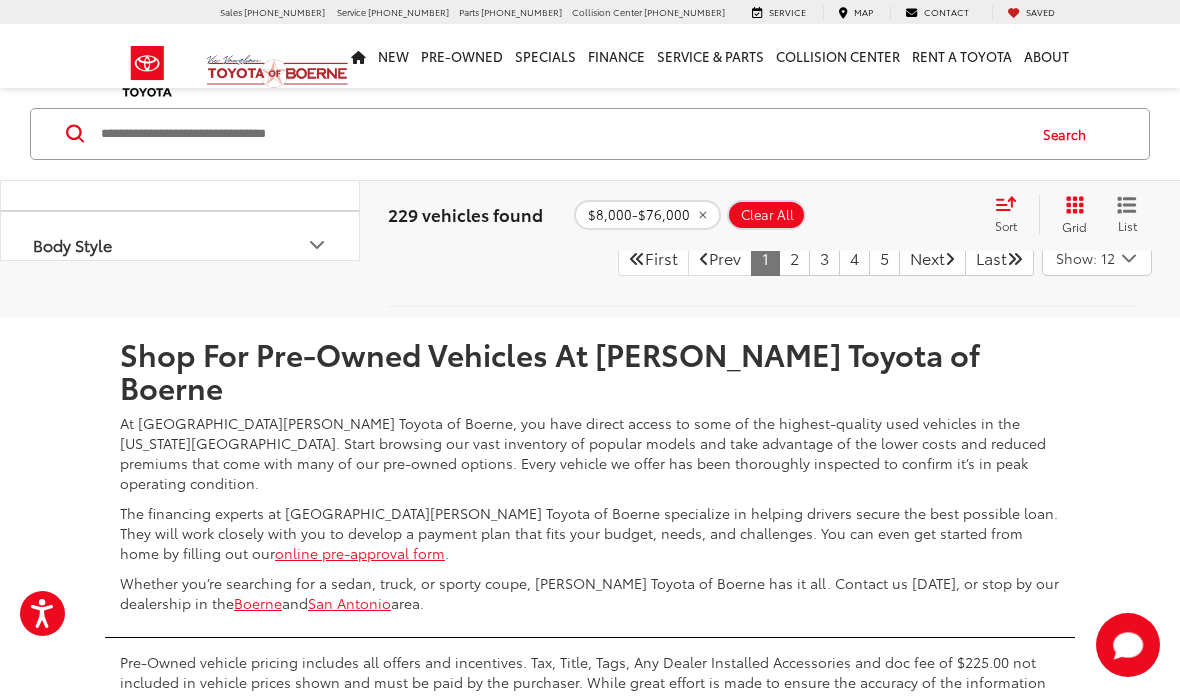 click on "2" at bounding box center [794, 258] 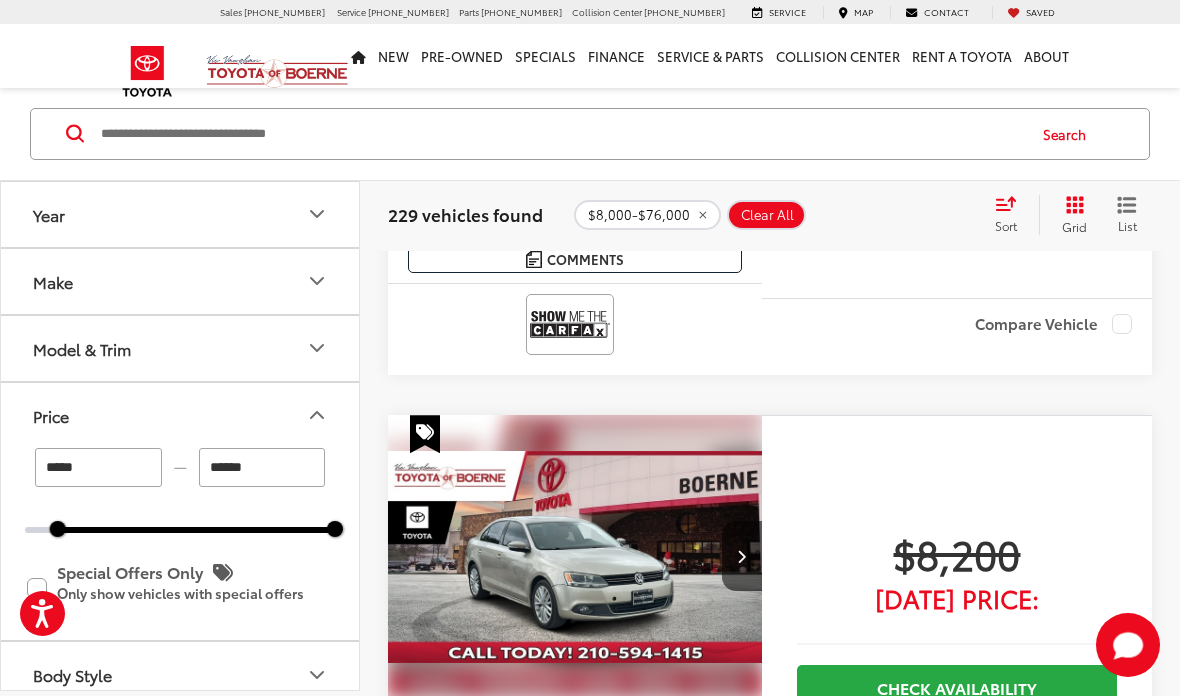 scroll, scrollTop: 101, scrollLeft: 0, axis: vertical 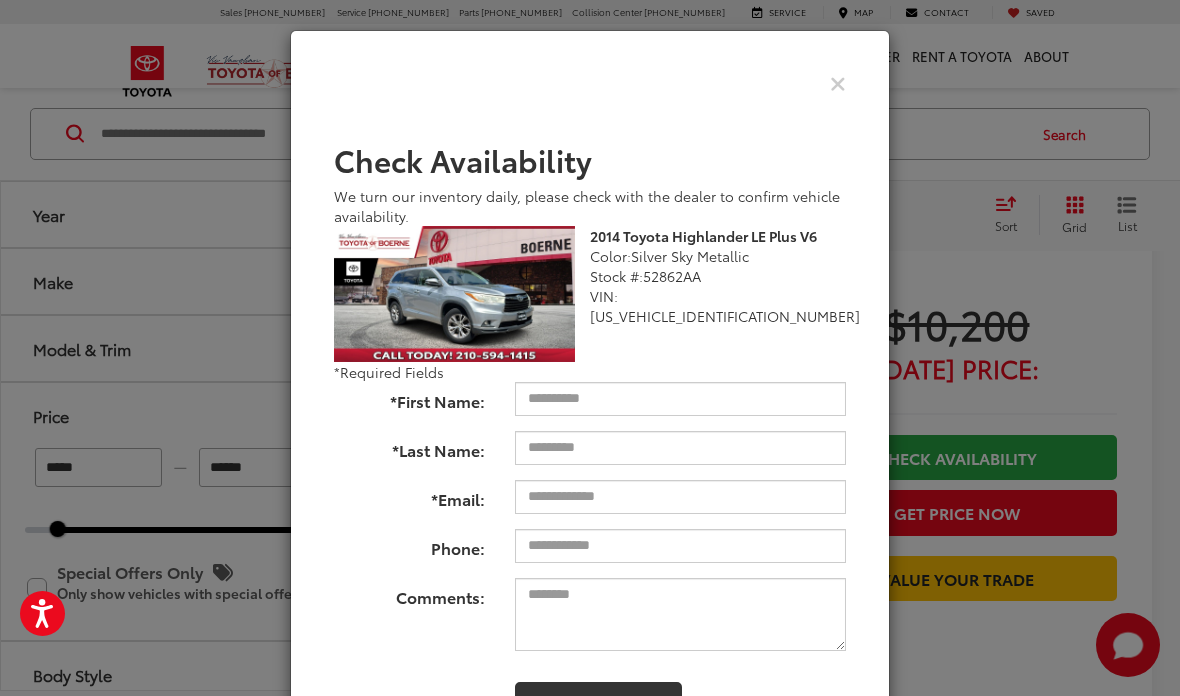 click at bounding box center [838, 82] 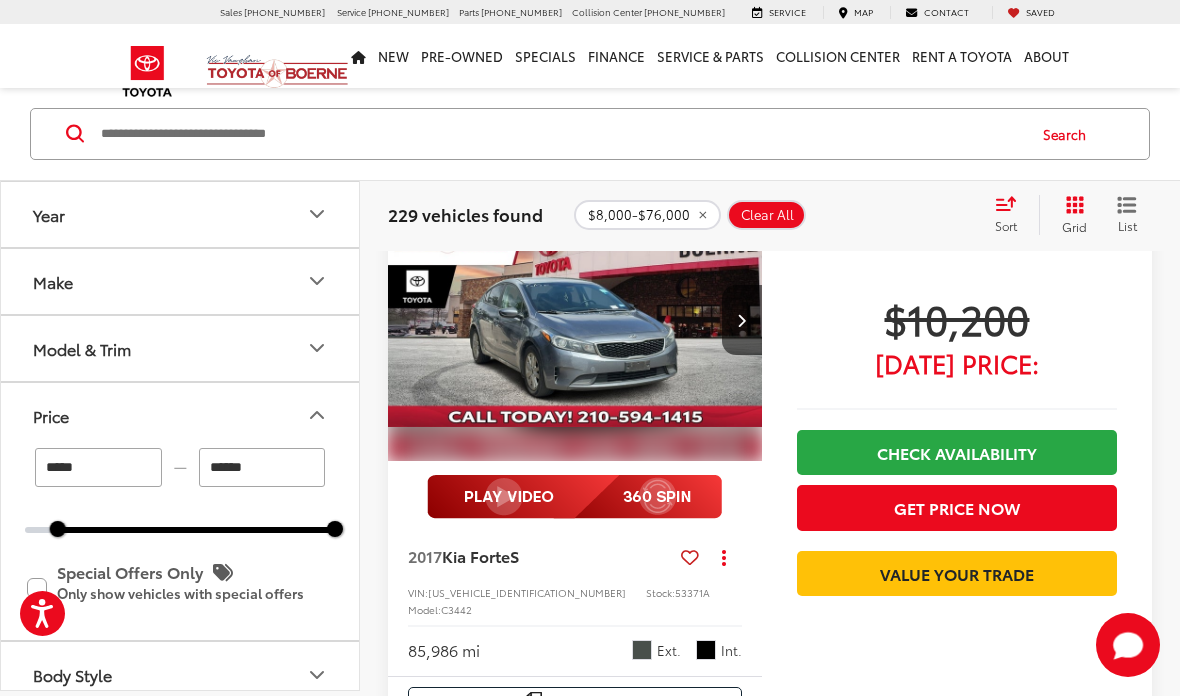 scroll, scrollTop: 812, scrollLeft: 0, axis: vertical 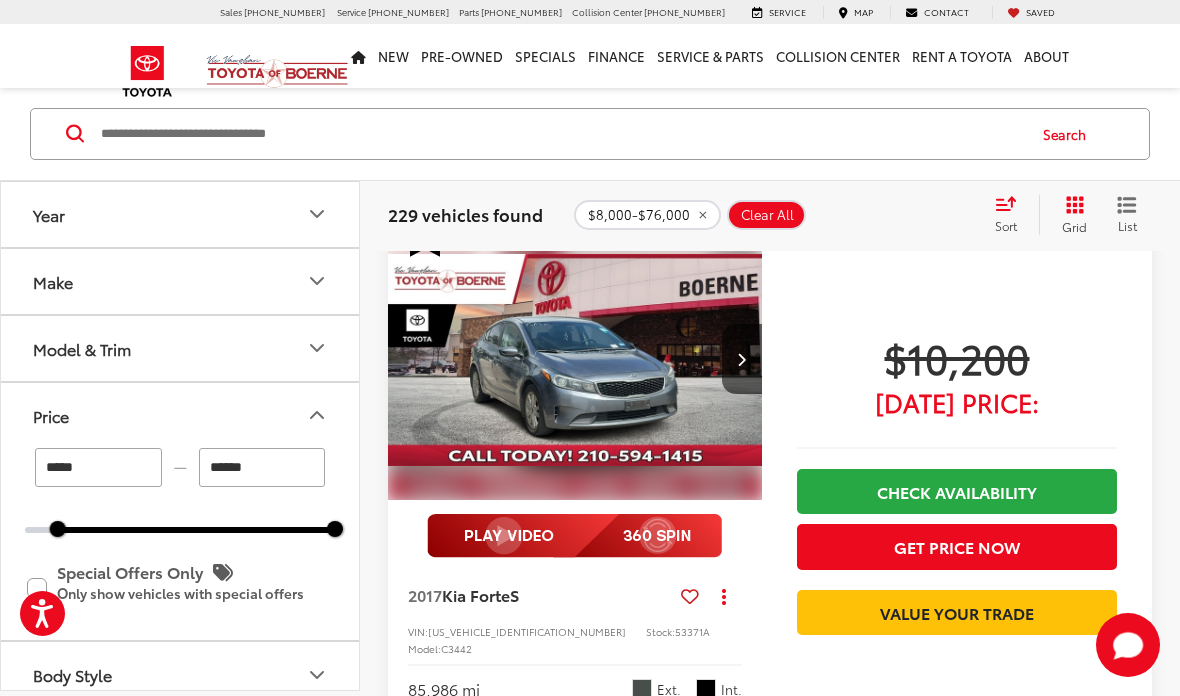 click at bounding box center (575, 360) 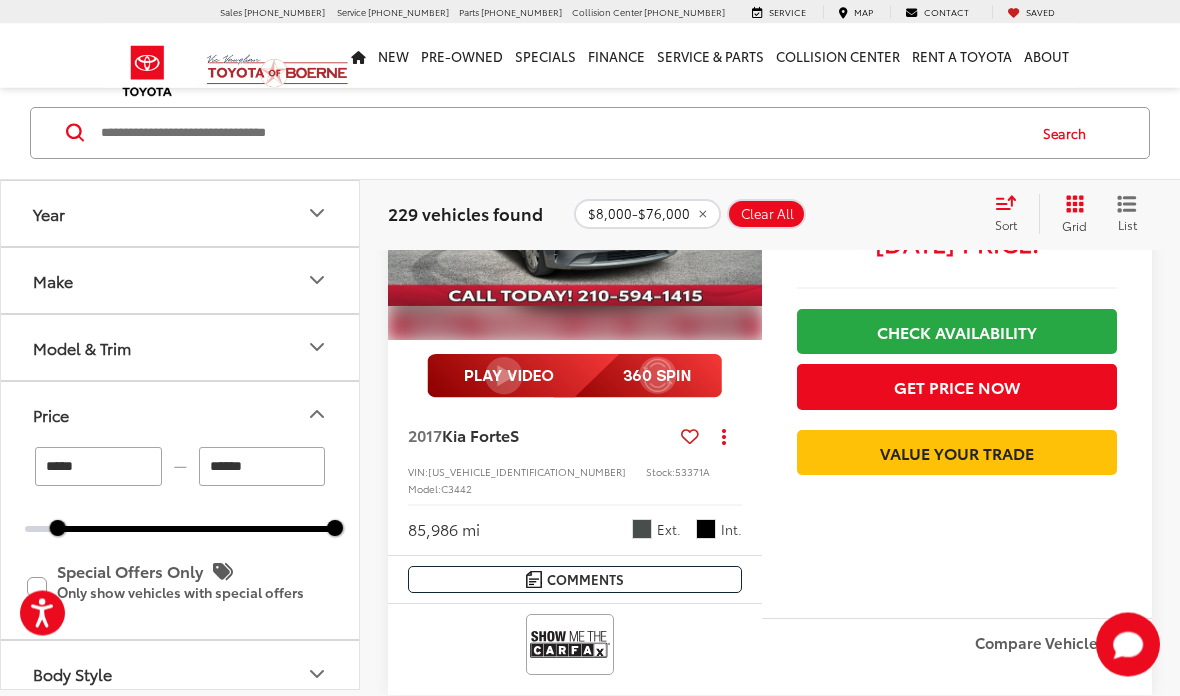 scroll, scrollTop: 960, scrollLeft: 0, axis: vertical 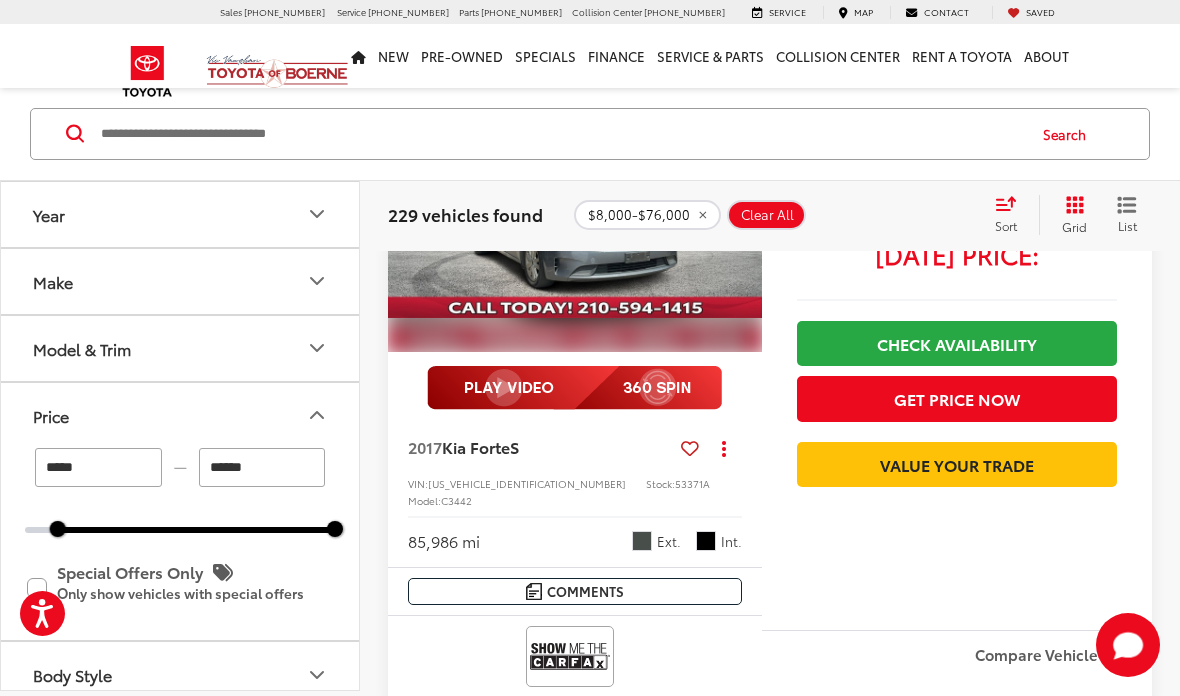 click on "Price" at bounding box center (181, 415) 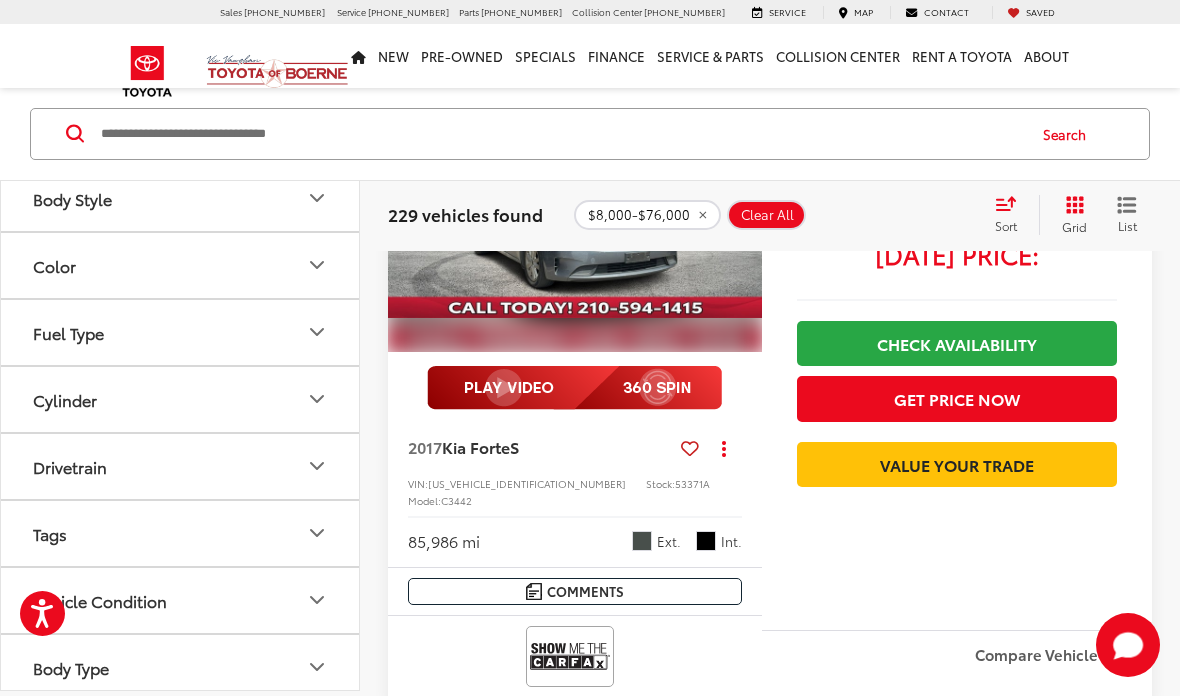 scroll, scrollTop: 282, scrollLeft: 0, axis: vertical 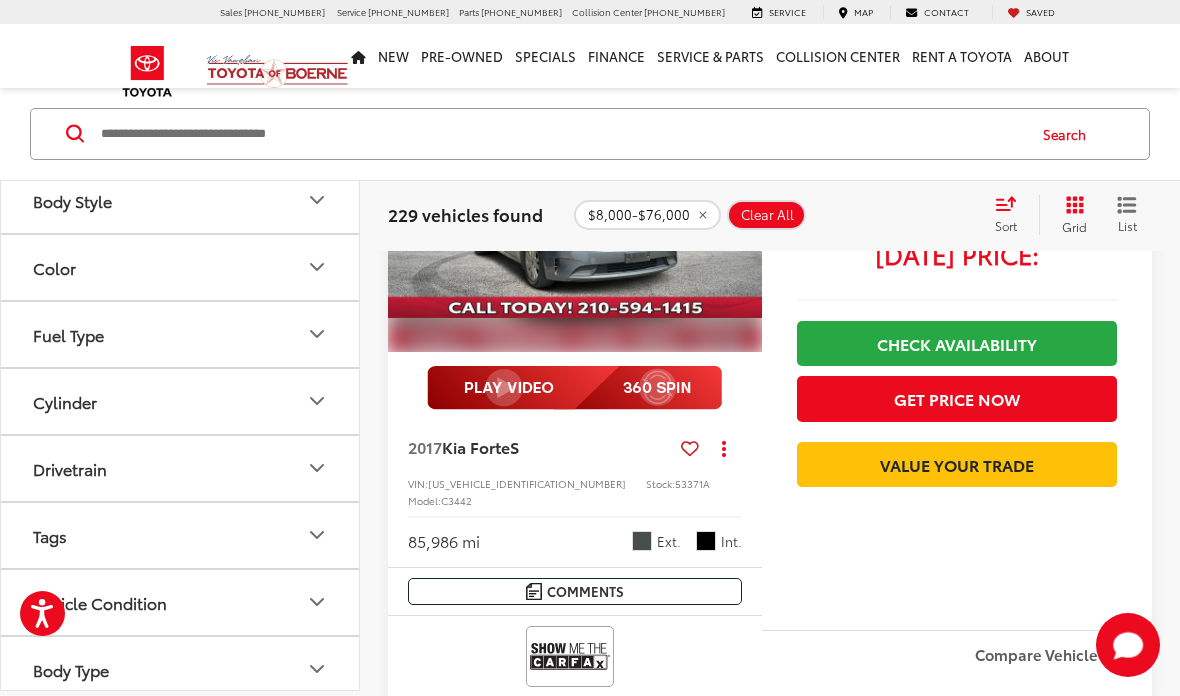 click 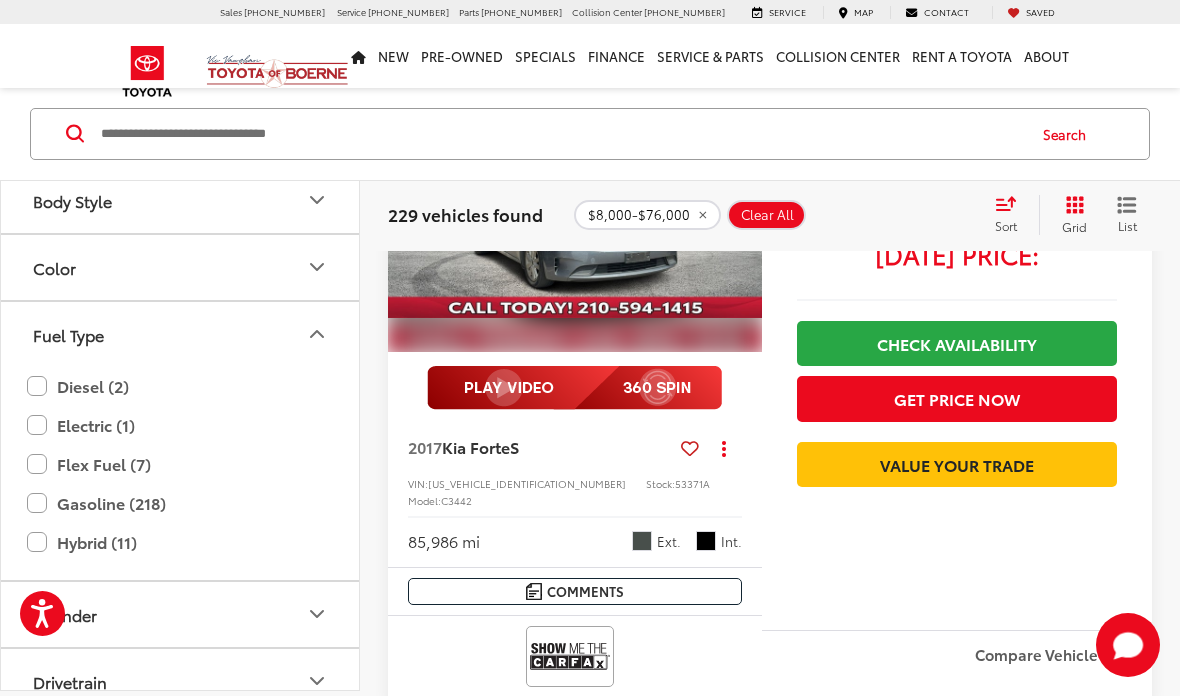 click on "Hybrid (11)" at bounding box center (180, 542) 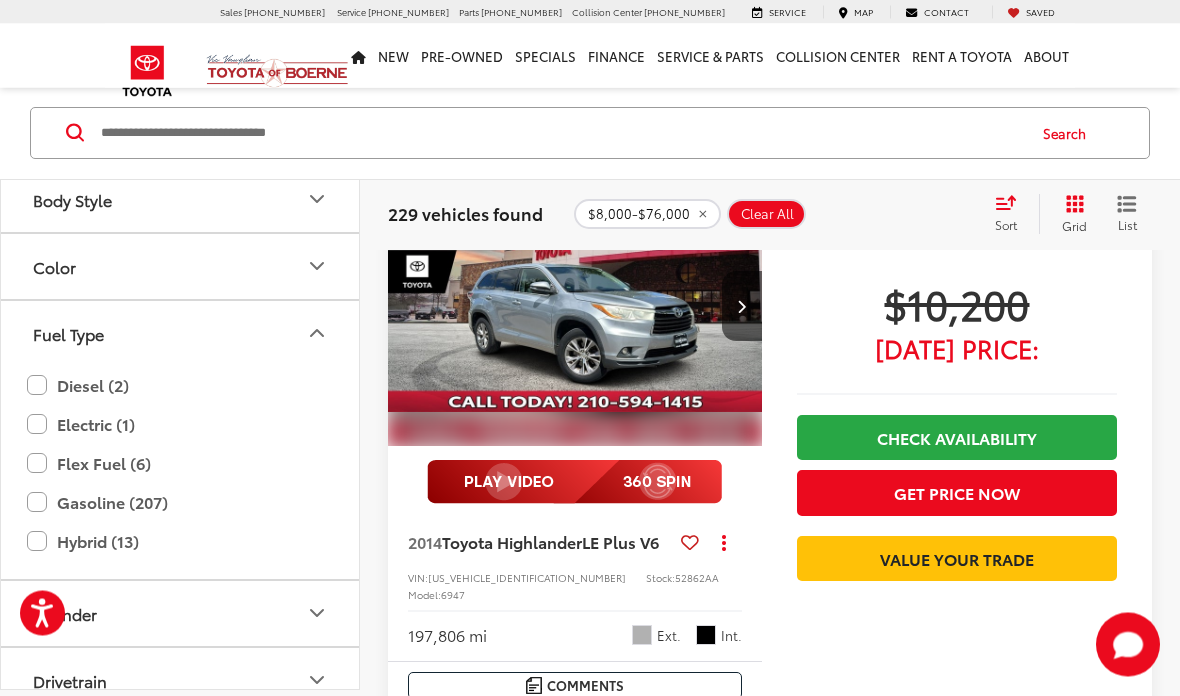 scroll, scrollTop: 101, scrollLeft: 0, axis: vertical 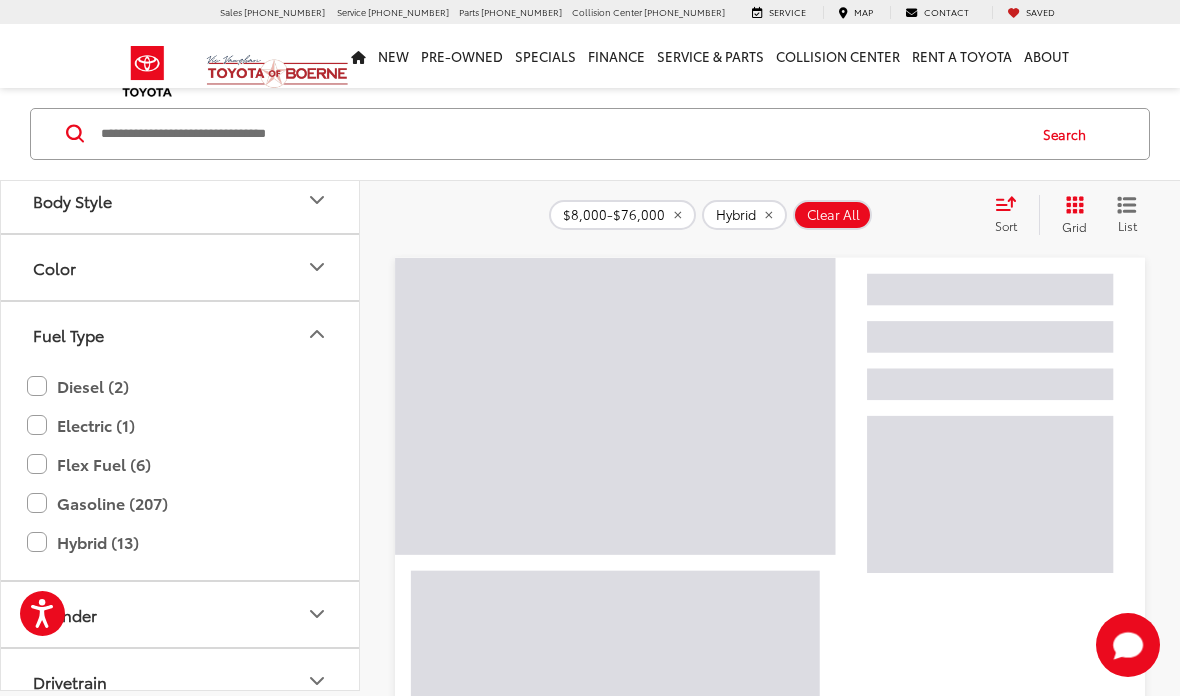 click on "Fuel Type" at bounding box center (181, 334) 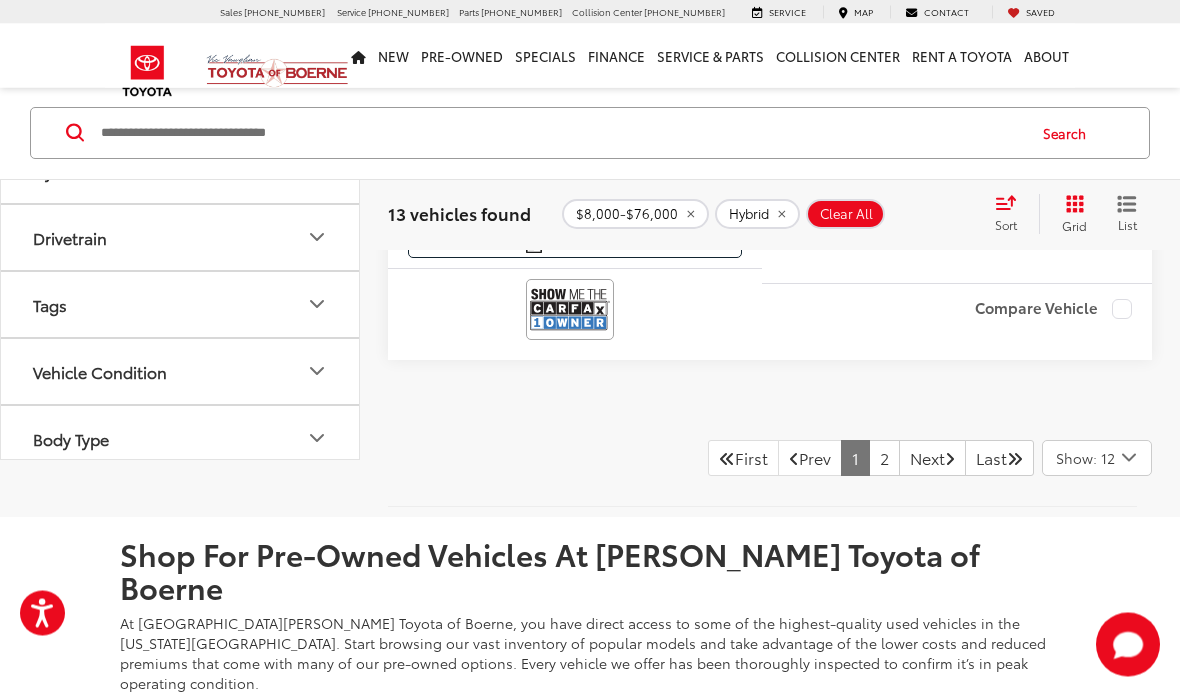 scroll, scrollTop: 8245, scrollLeft: 0, axis: vertical 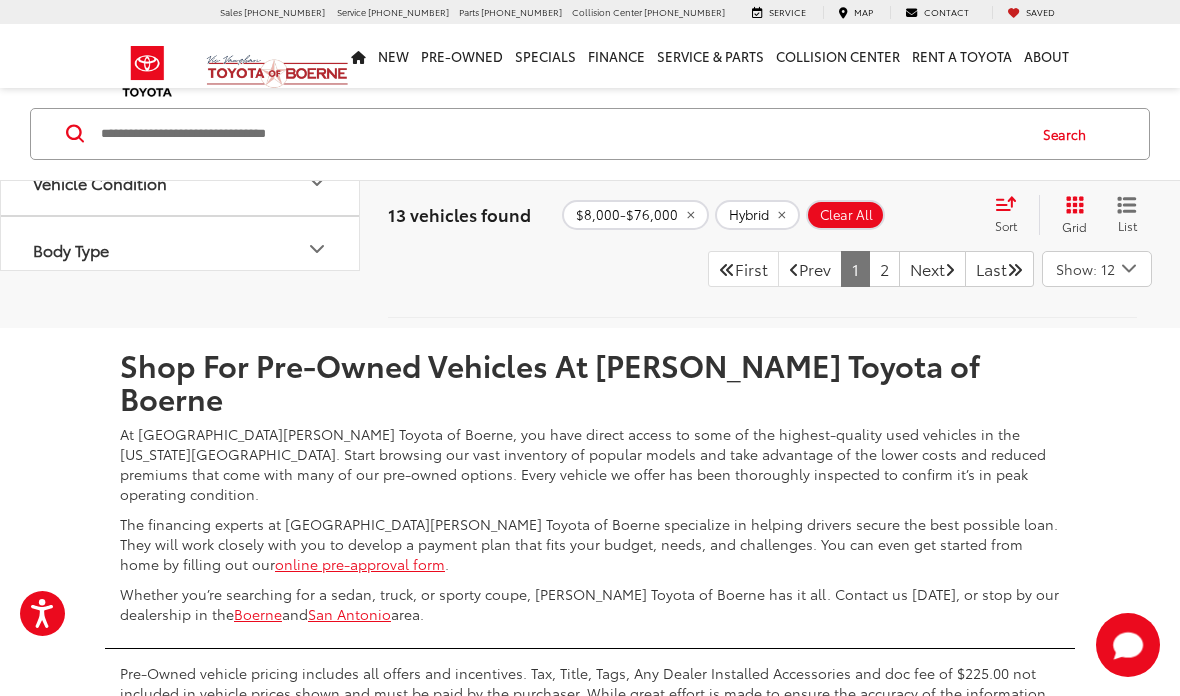 click on "2" at bounding box center [884, 269] 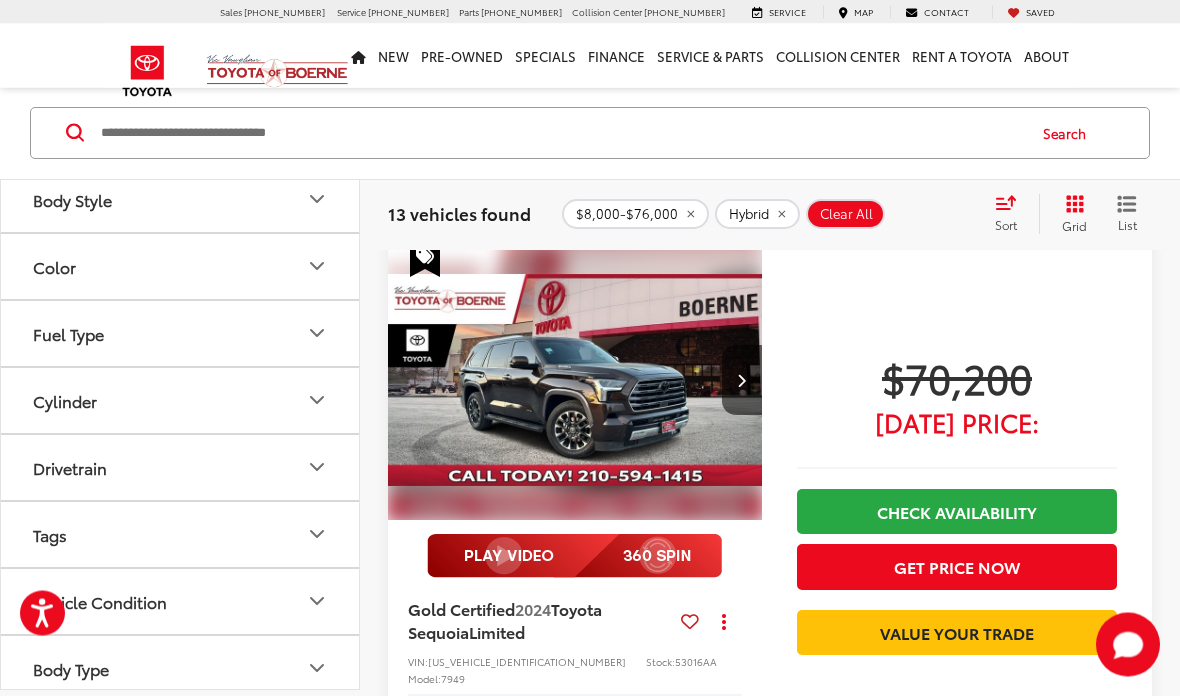 scroll, scrollTop: 0, scrollLeft: 0, axis: both 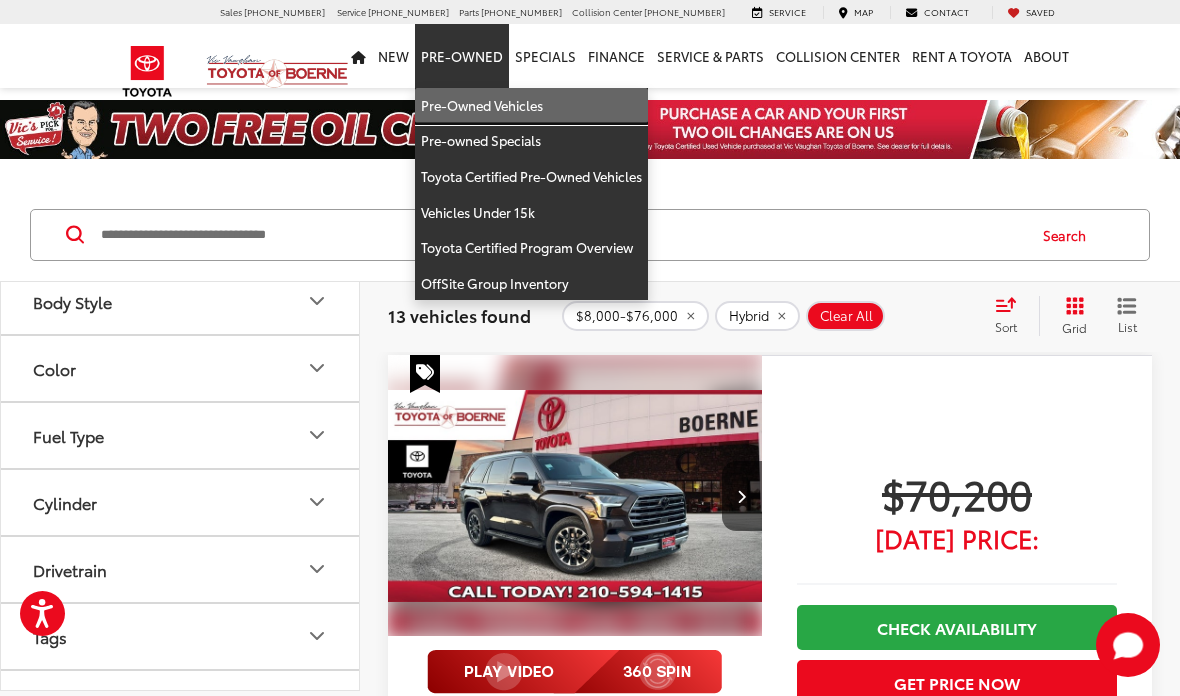 click on "Pre-Owned Vehicles" at bounding box center [531, 106] 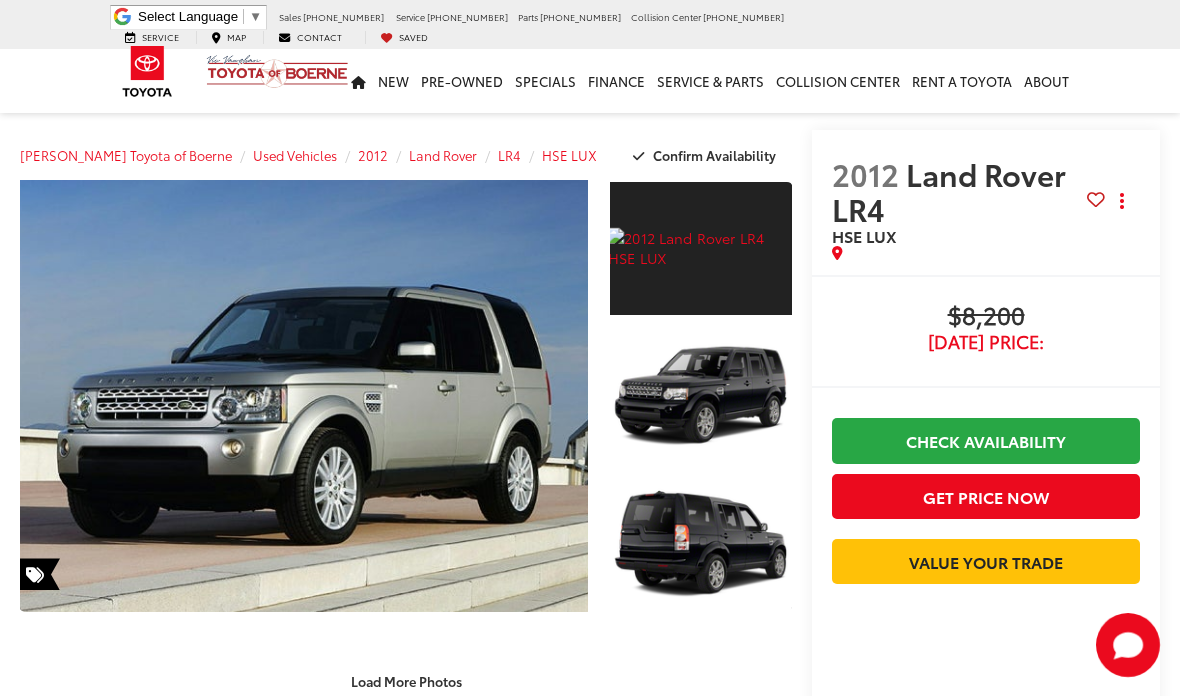scroll, scrollTop: 0, scrollLeft: 0, axis: both 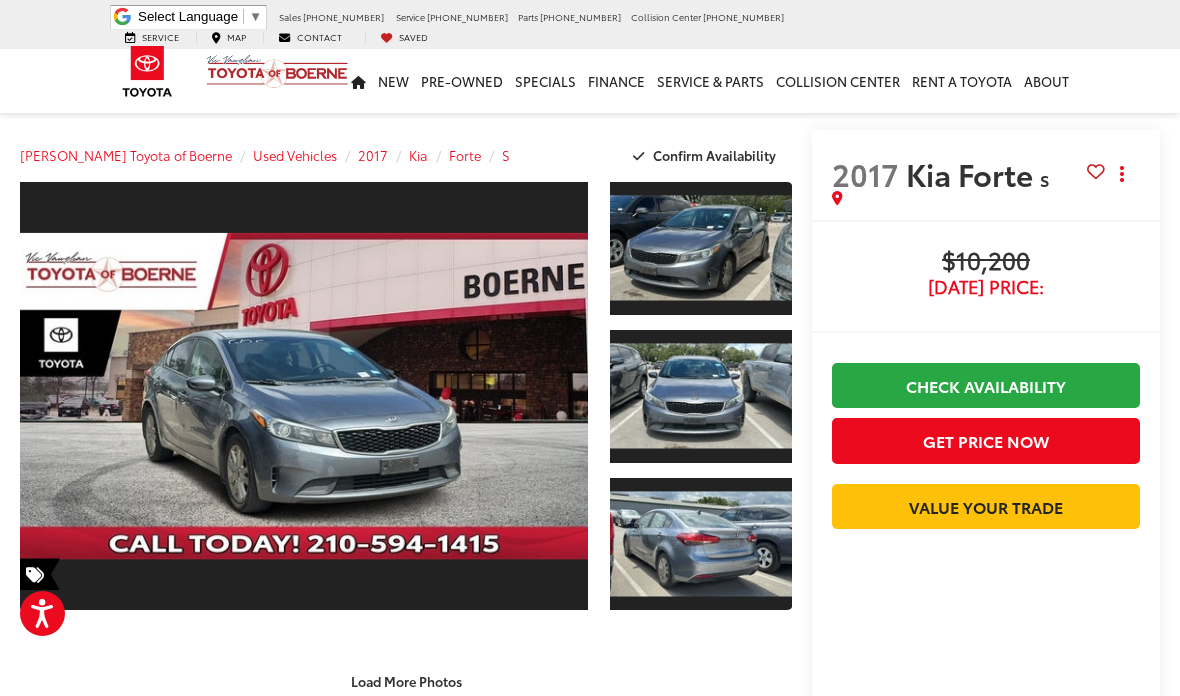 click at bounding box center [701, 544] 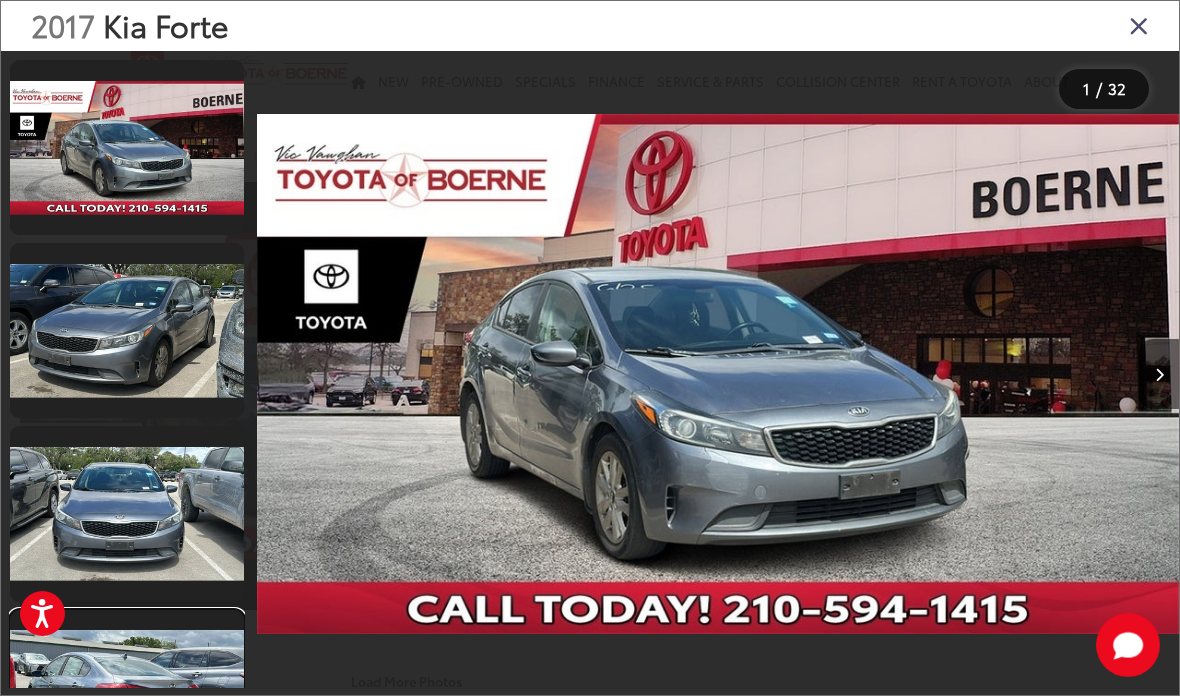 scroll, scrollTop: 0, scrollLeft: 2767, axis: horizontal 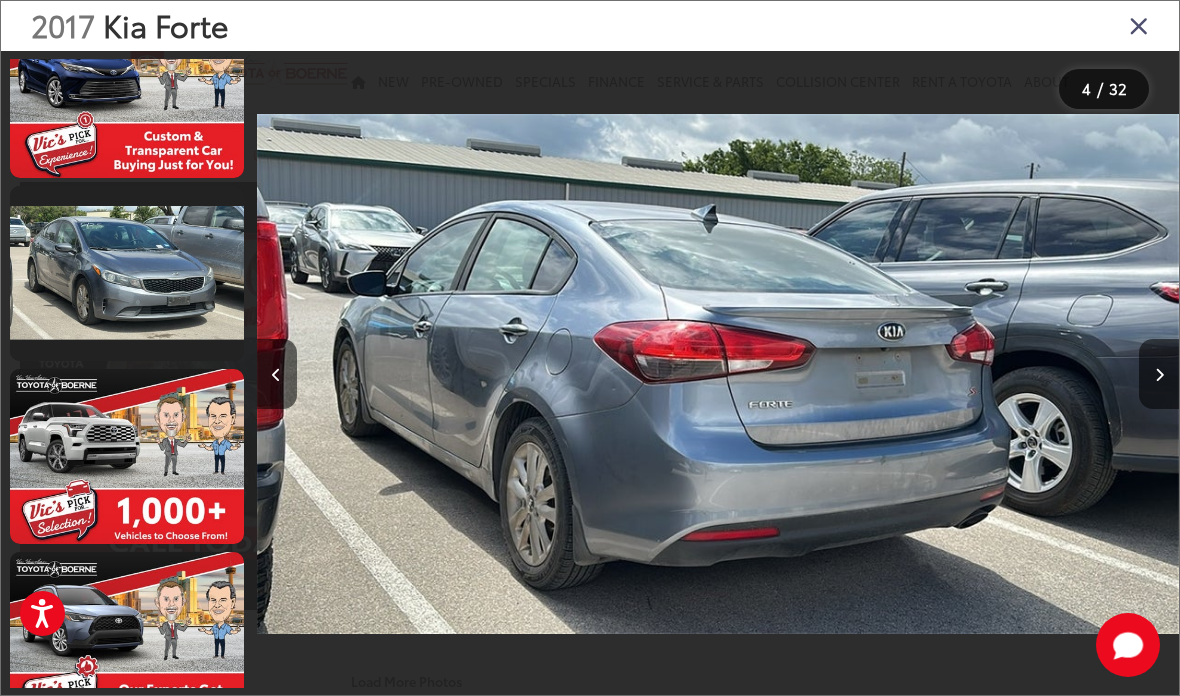 click at bounding box center [1139, 25] 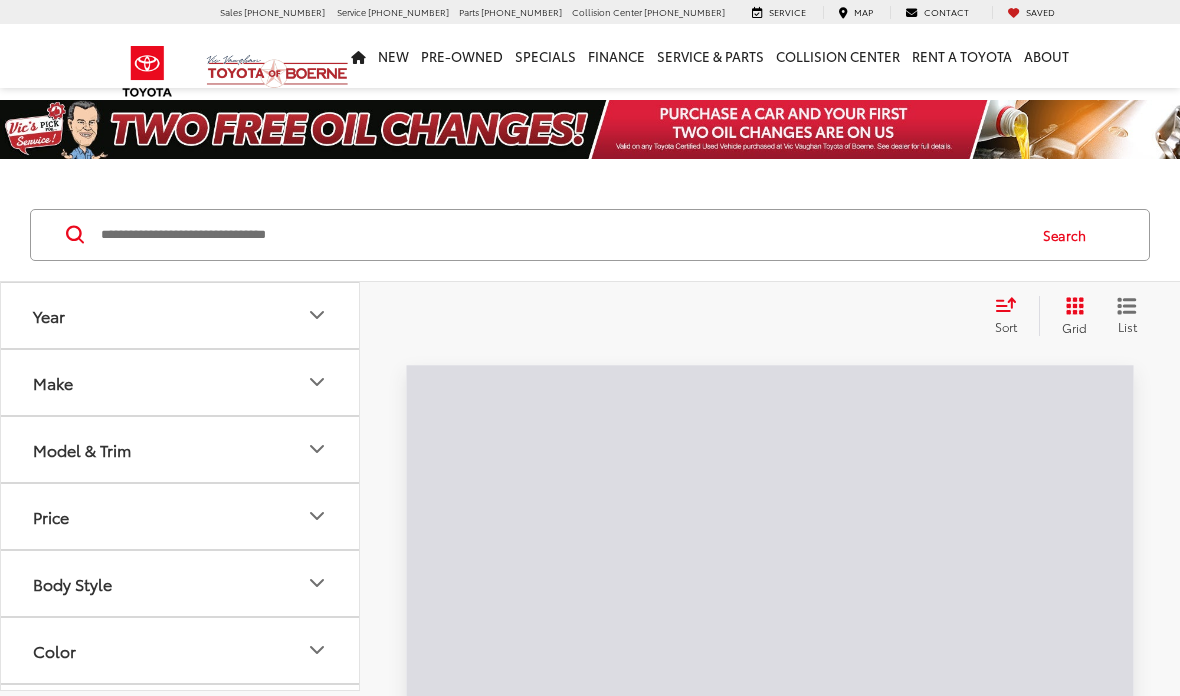 scroll, scrollTop: 0, scrollLeft: 0, axis: both 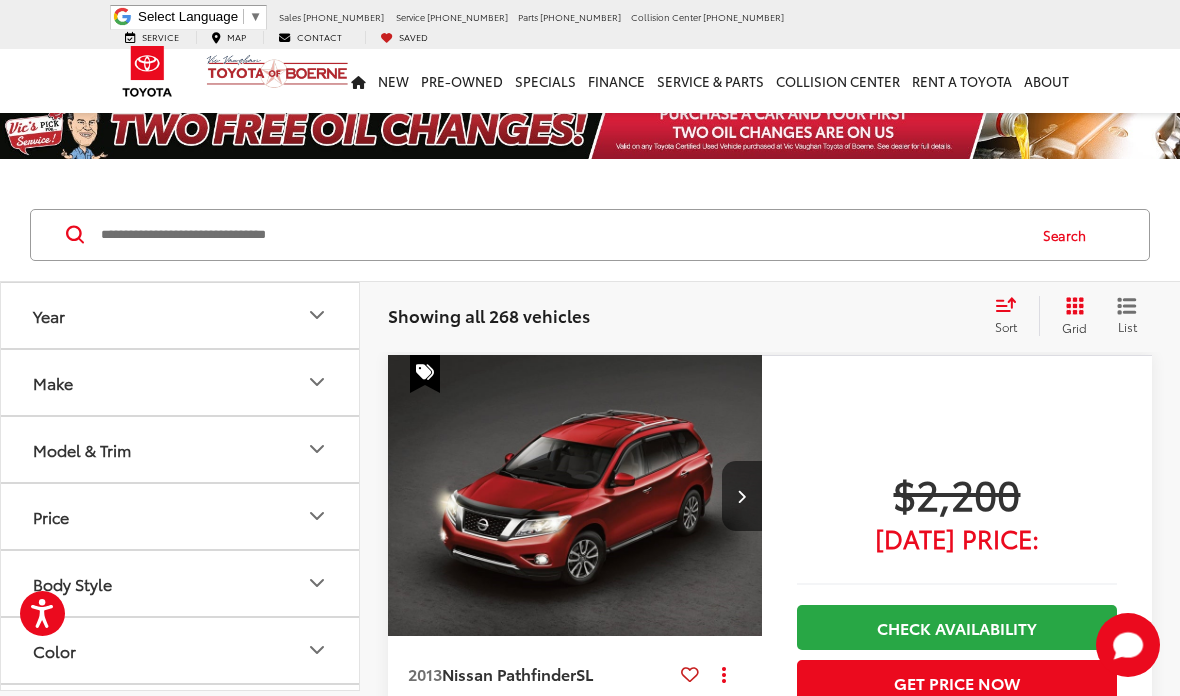 click at bounding box center [561, 235] 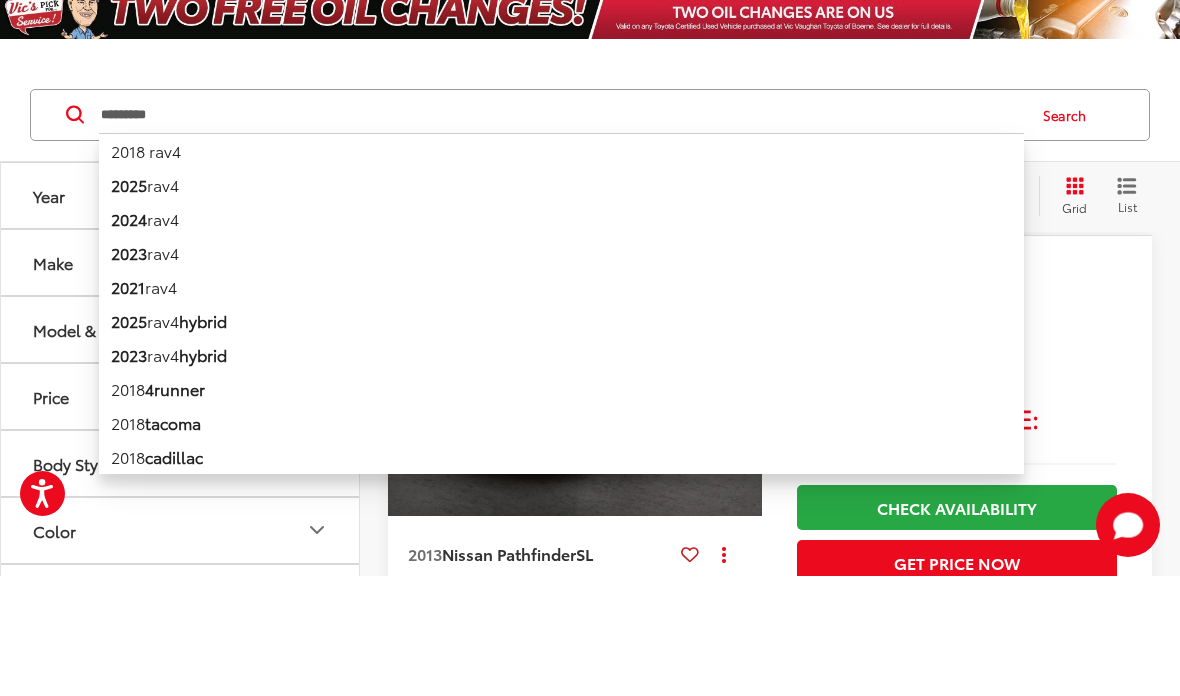 type on "*********" 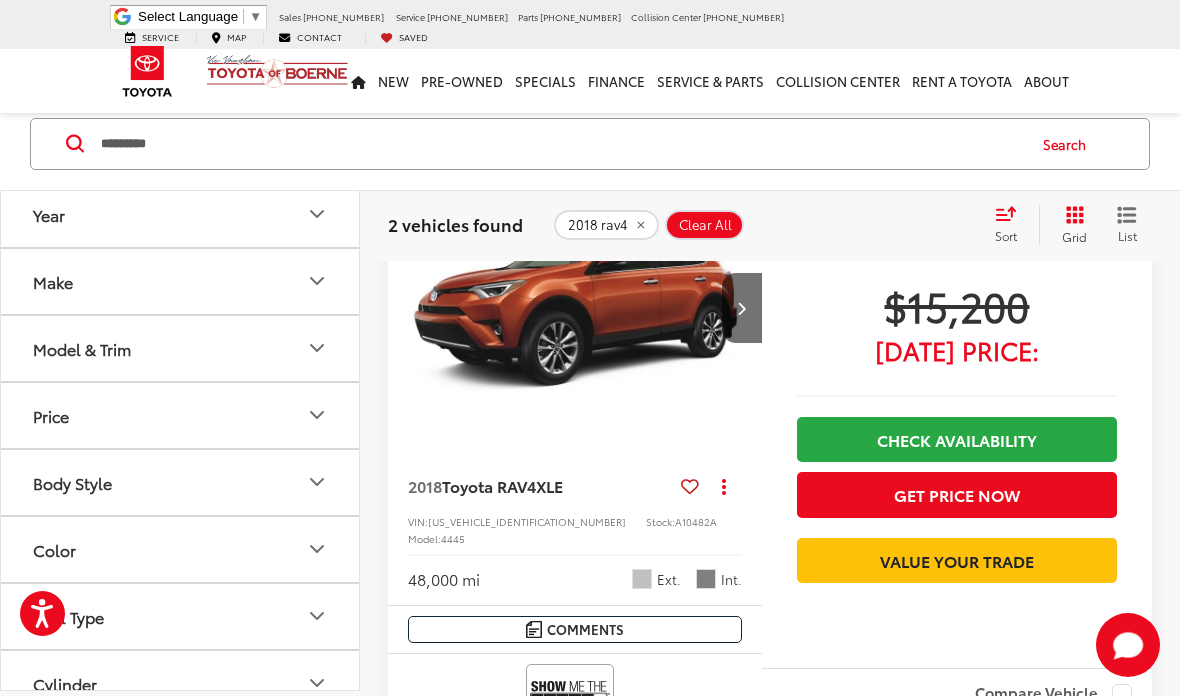 scroll, scrollTop: 187, scrollLeft: 0, axis: vertical 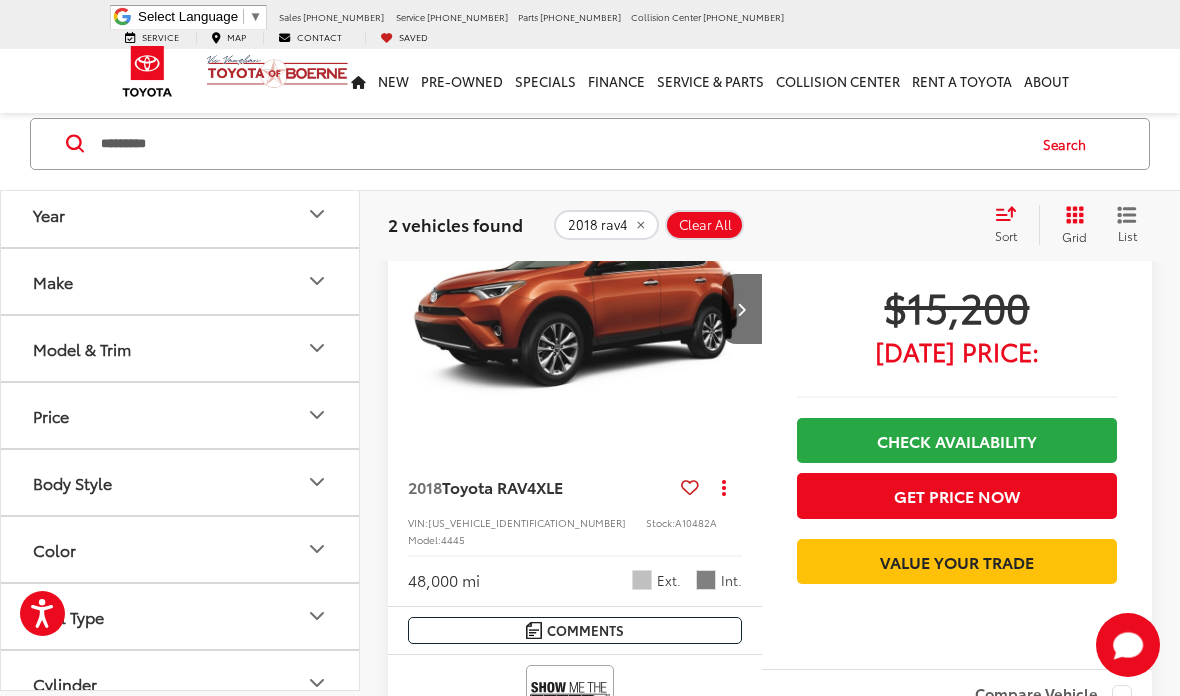 click at bounding box center (575, 309) 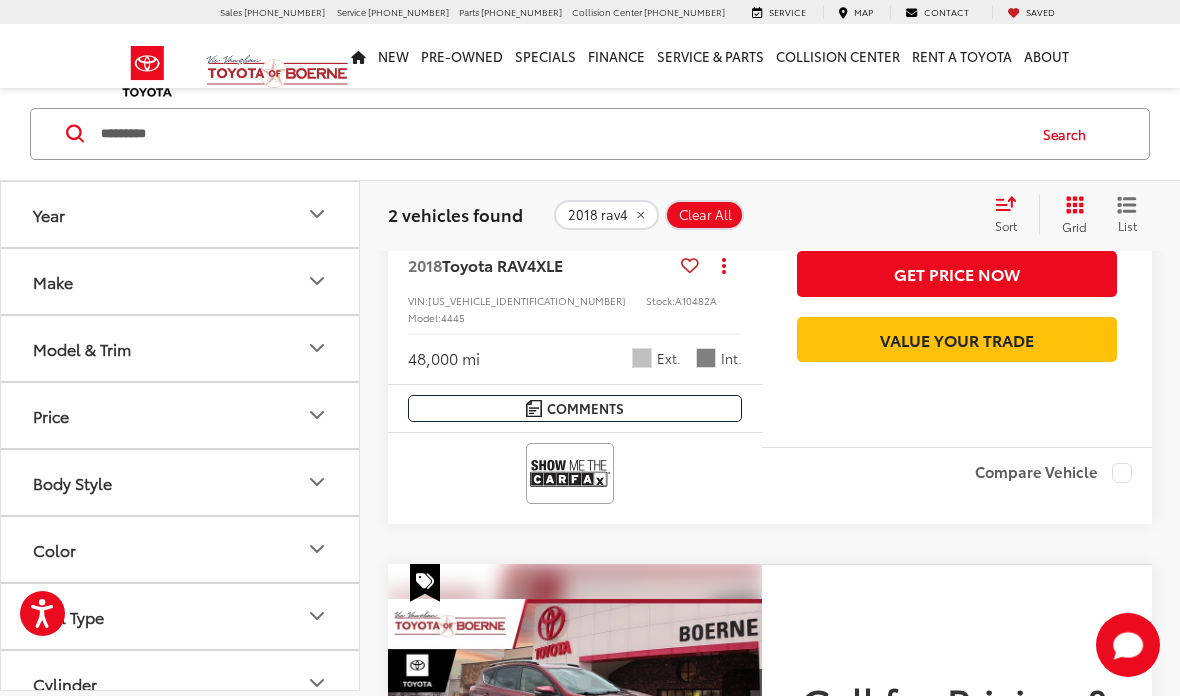 scroll, scrollTop: 413, scrollLeft: 0, axis: vertical 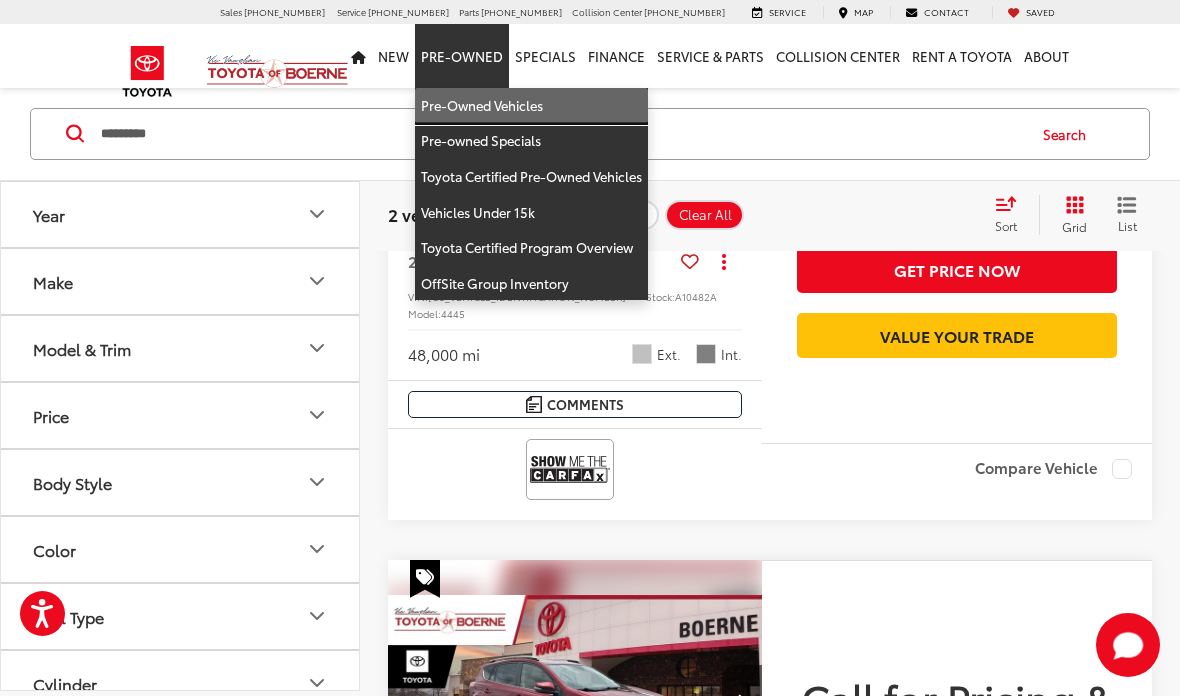 click on "Pre-Owned Vehicles" at bounding box center [531, 106] 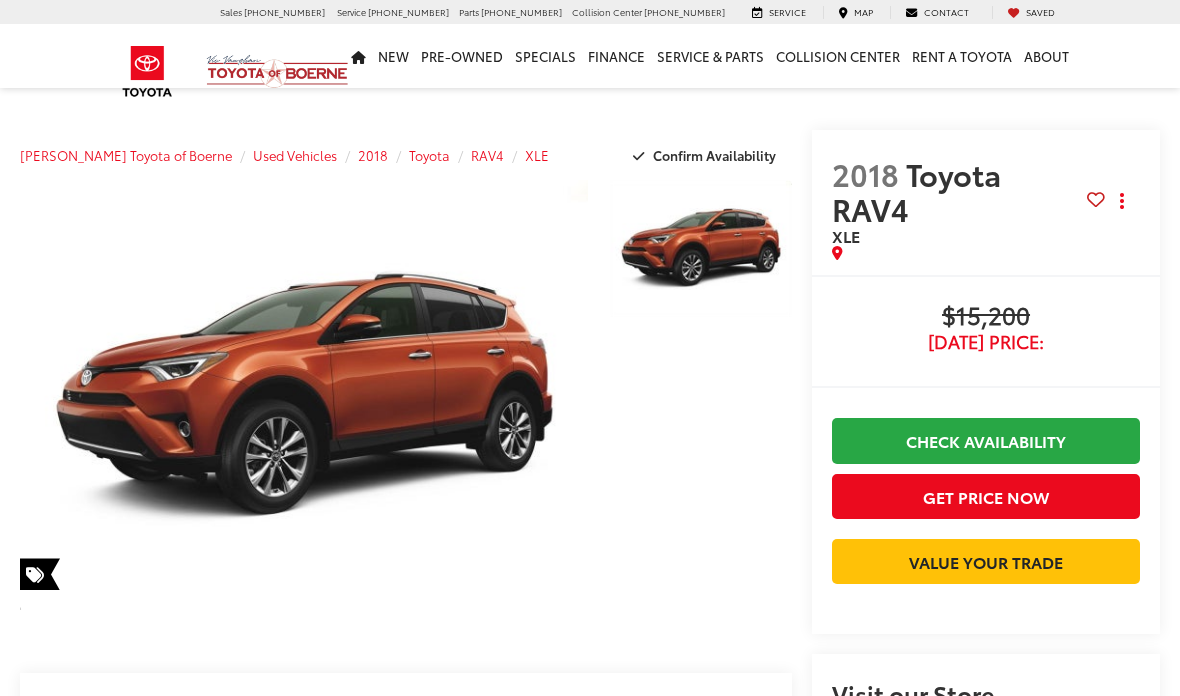 scroll, scrollTop: 564, scrollLeft: 0, axis: vertical 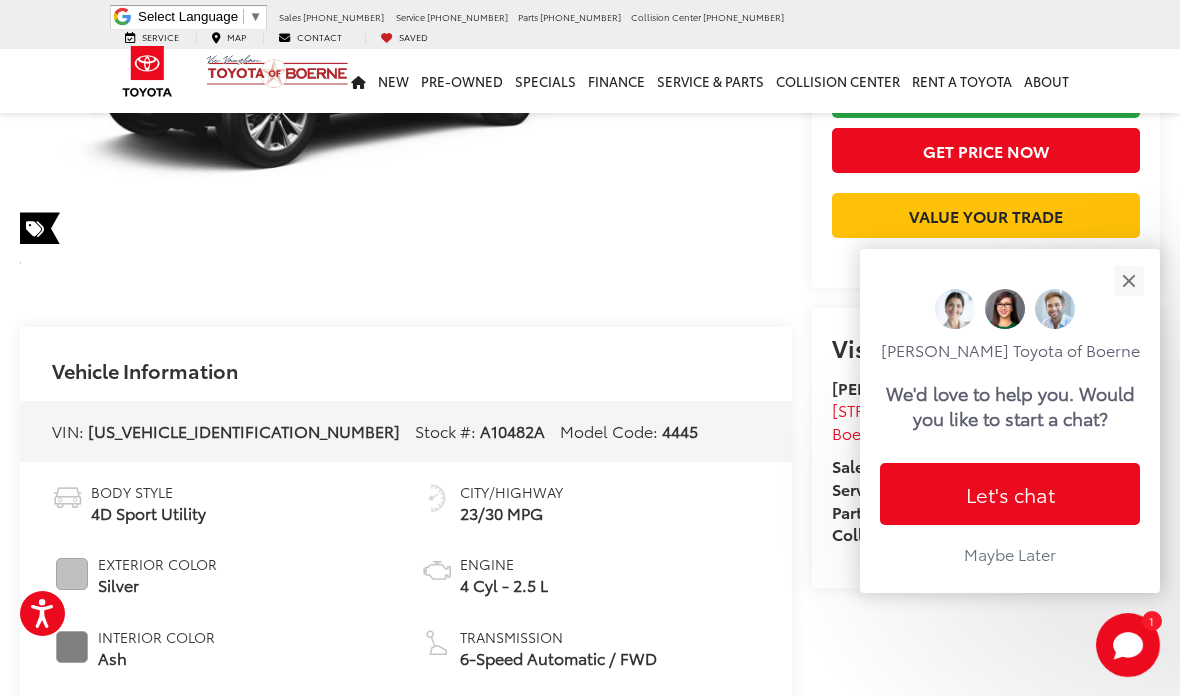 click at bounding box center [1128, 280] 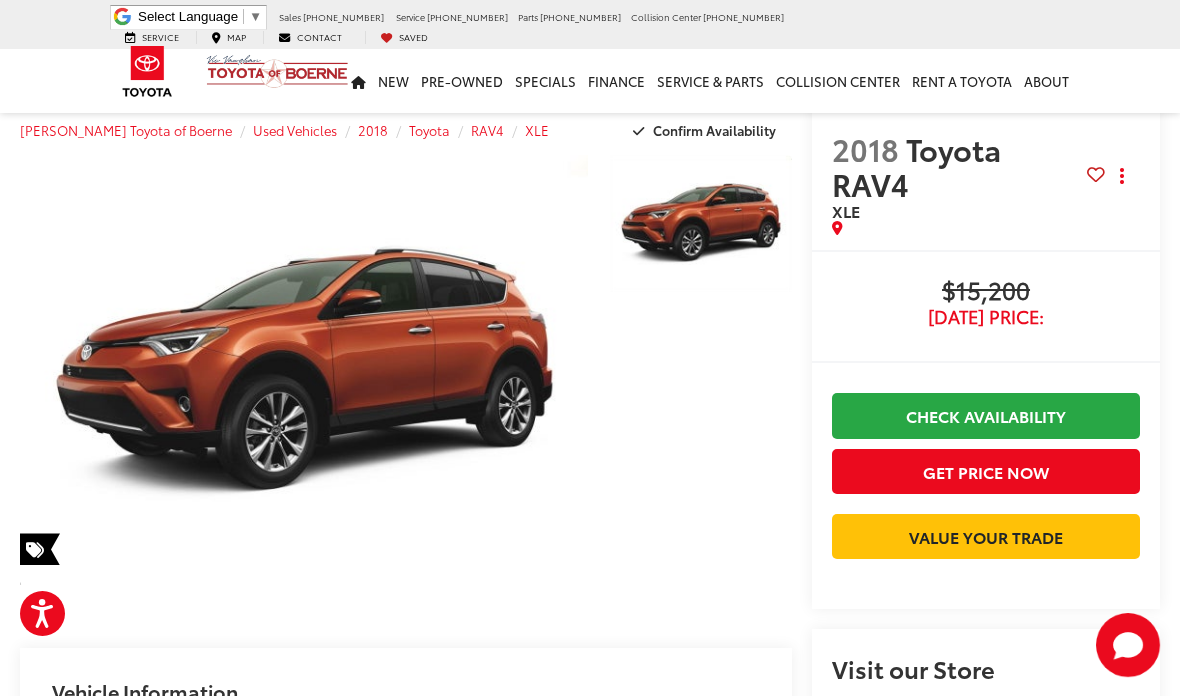 scroll, scrollTop: 0, scrollLeft: 0, axis: both 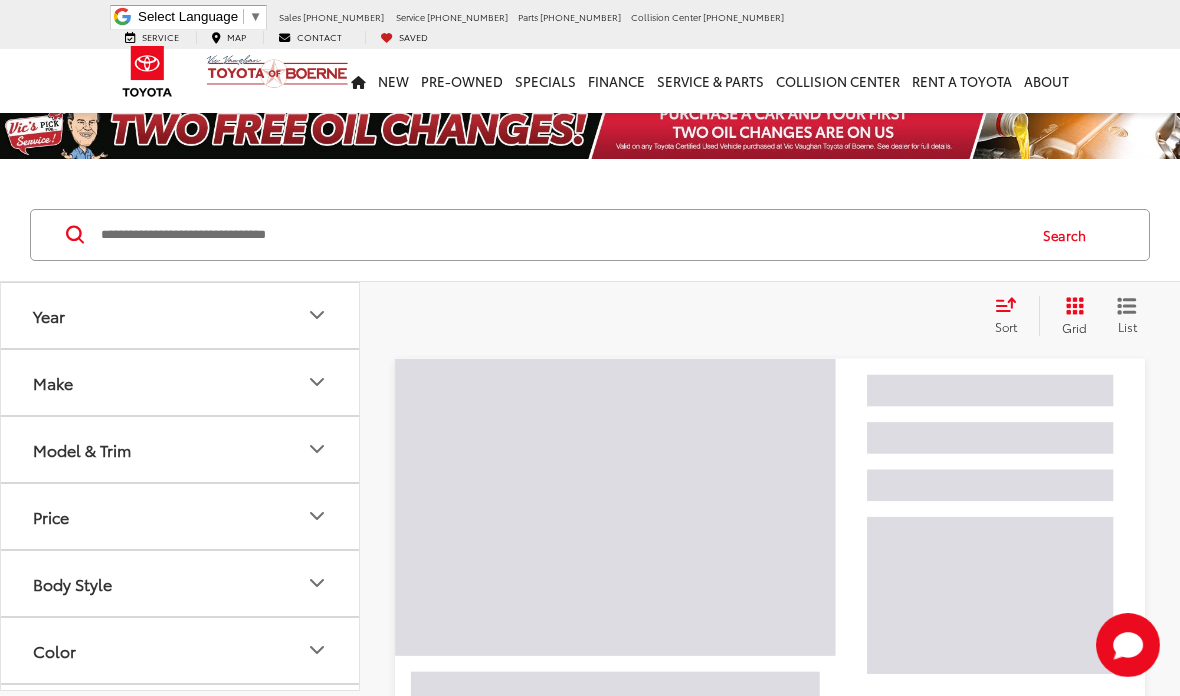 click at bounding box center [561, 235] 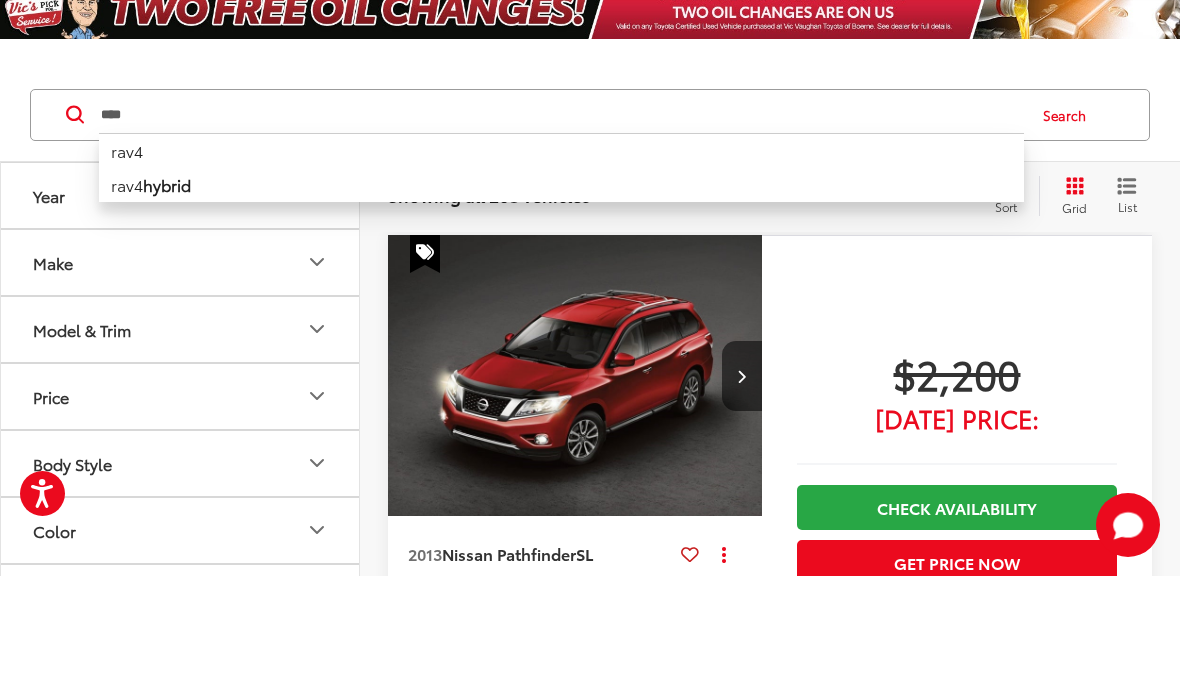 click on "Search" at bounding box center (1069, 235) 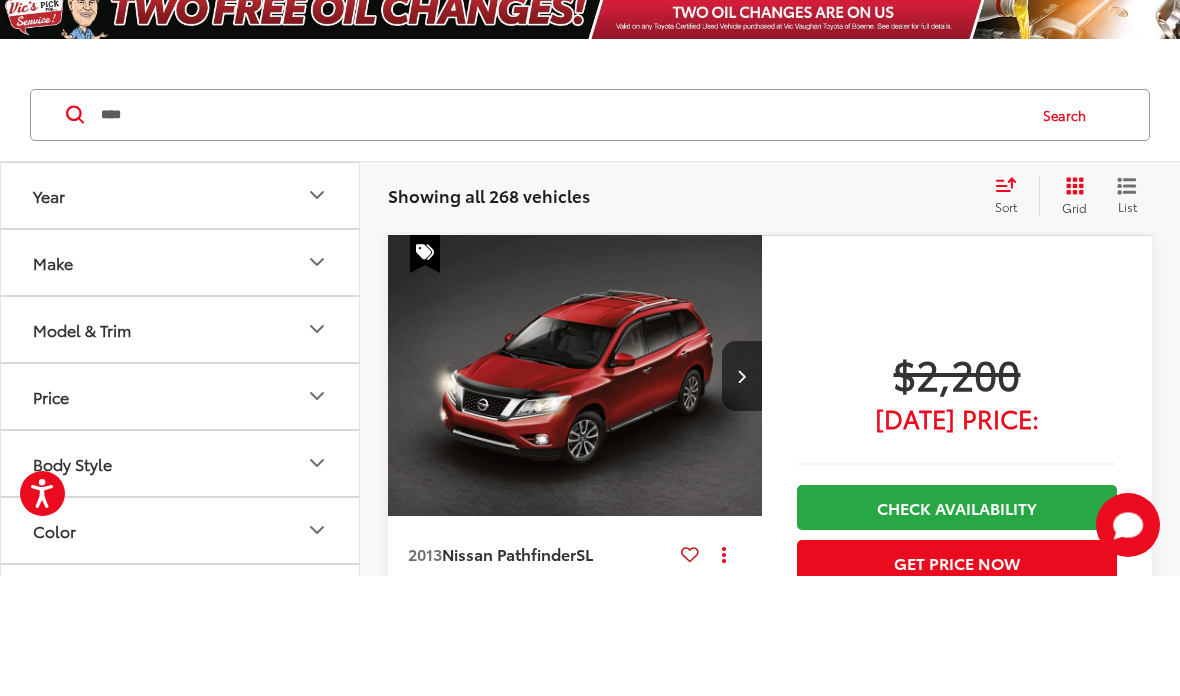 scroll, scrollTop: 120, scrollLeft: 0, axis: vertical 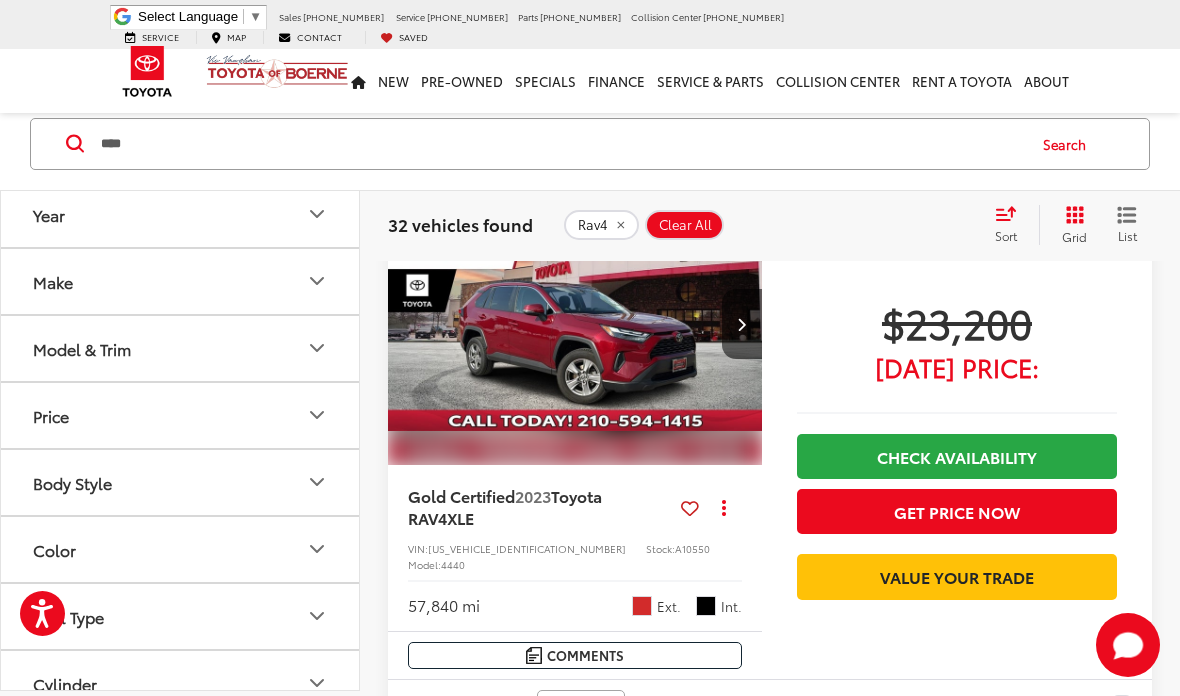 click on "****" at bounding box center [561, 144] 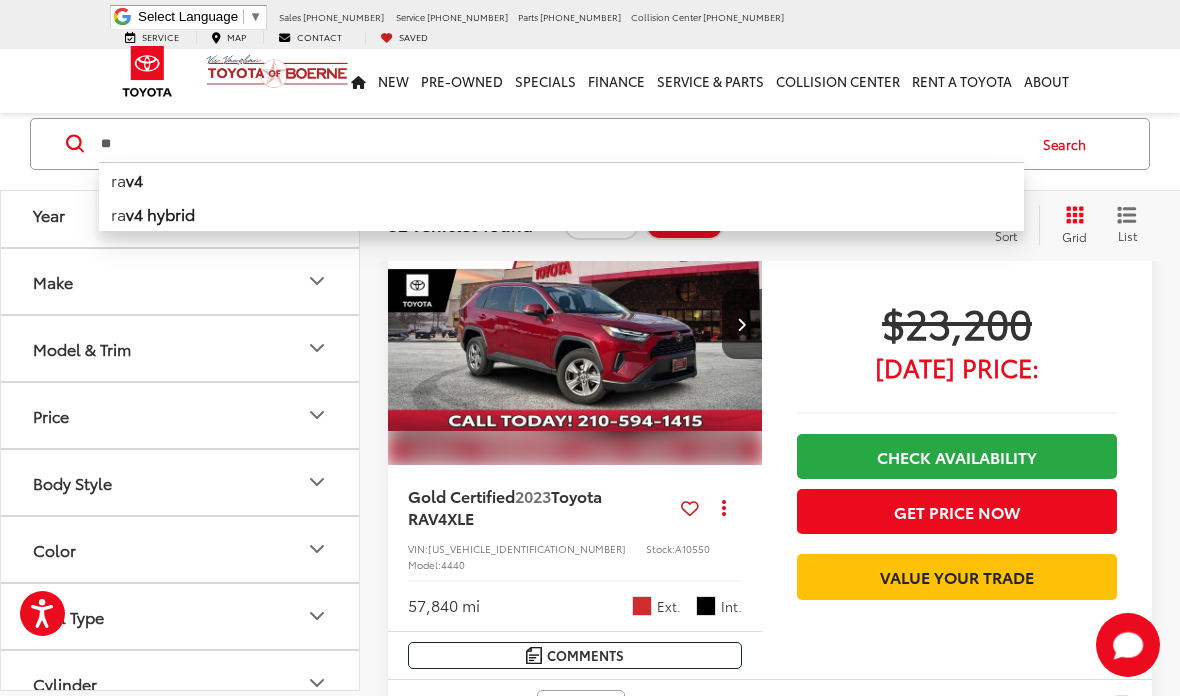type on "*" 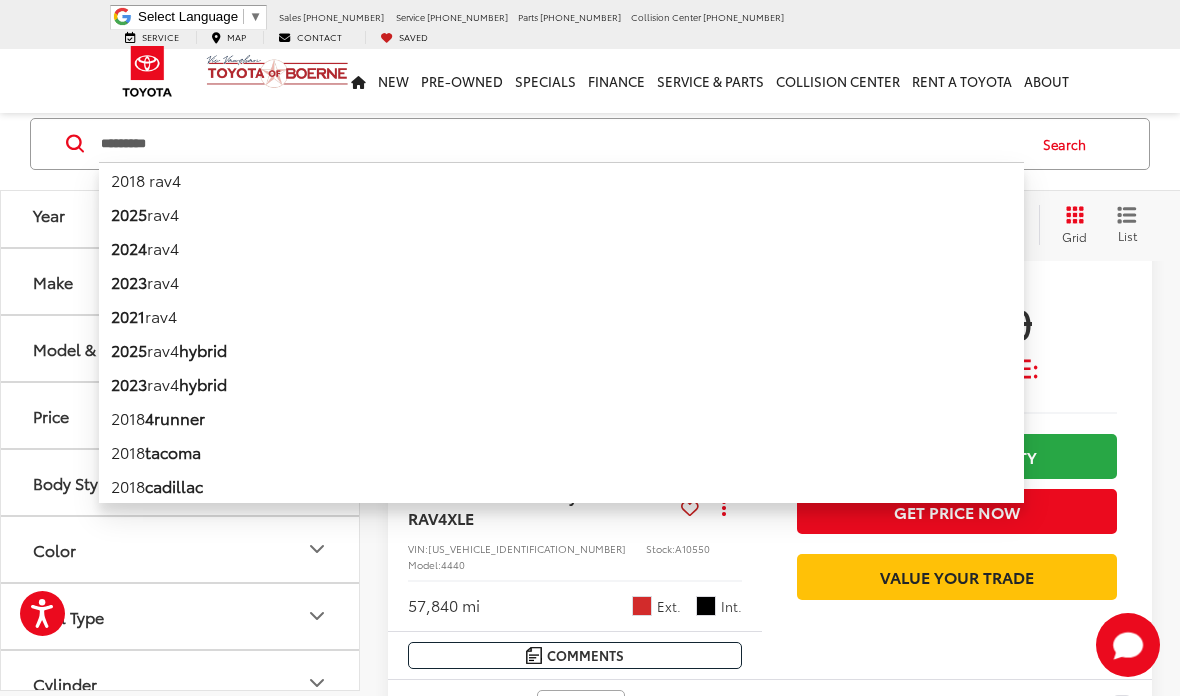 type on "*********" 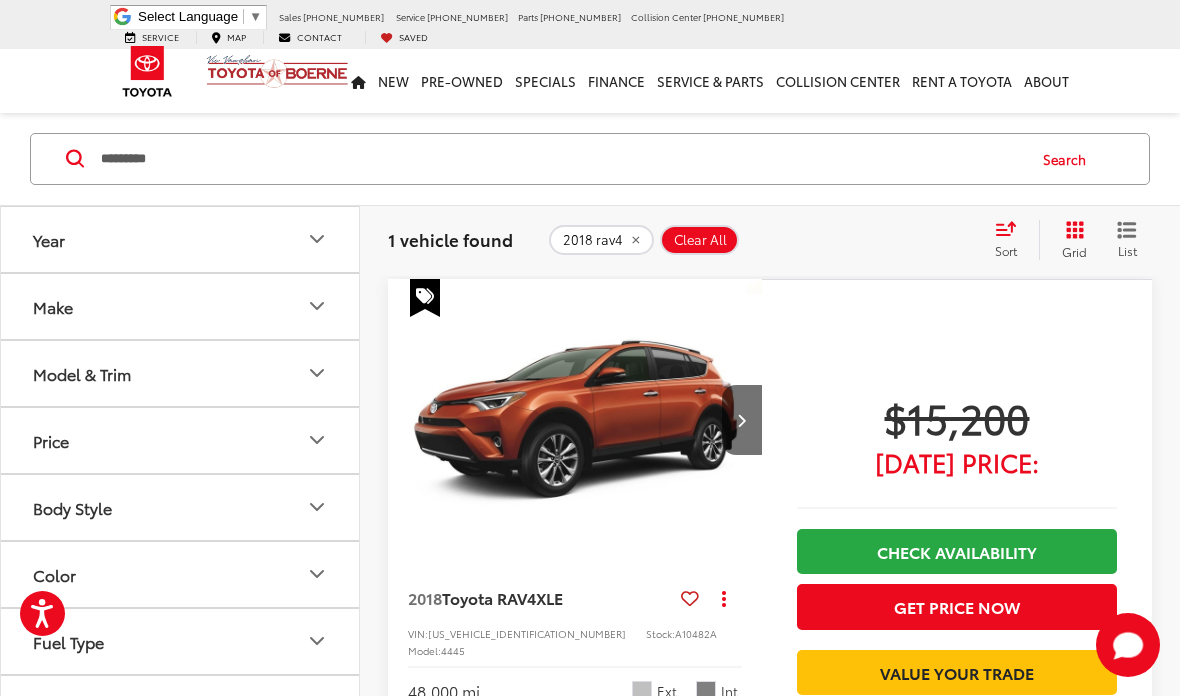 scroll, scrollTop: 74, scrollLeft: 0, axis: vertical 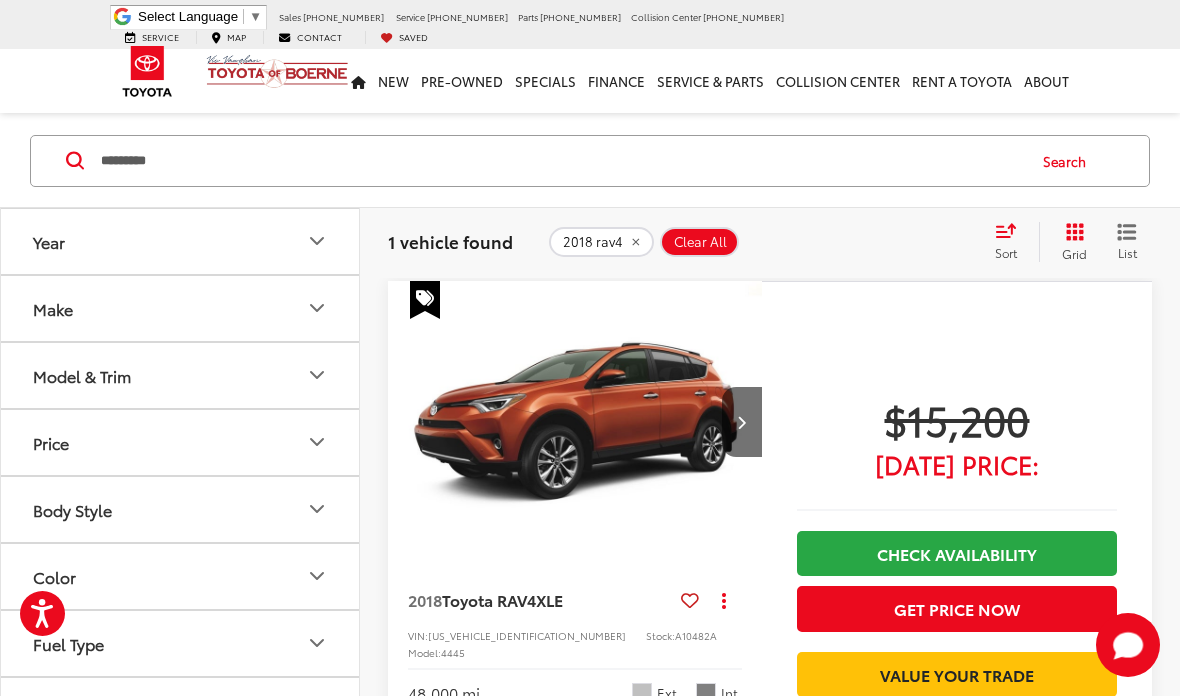 click 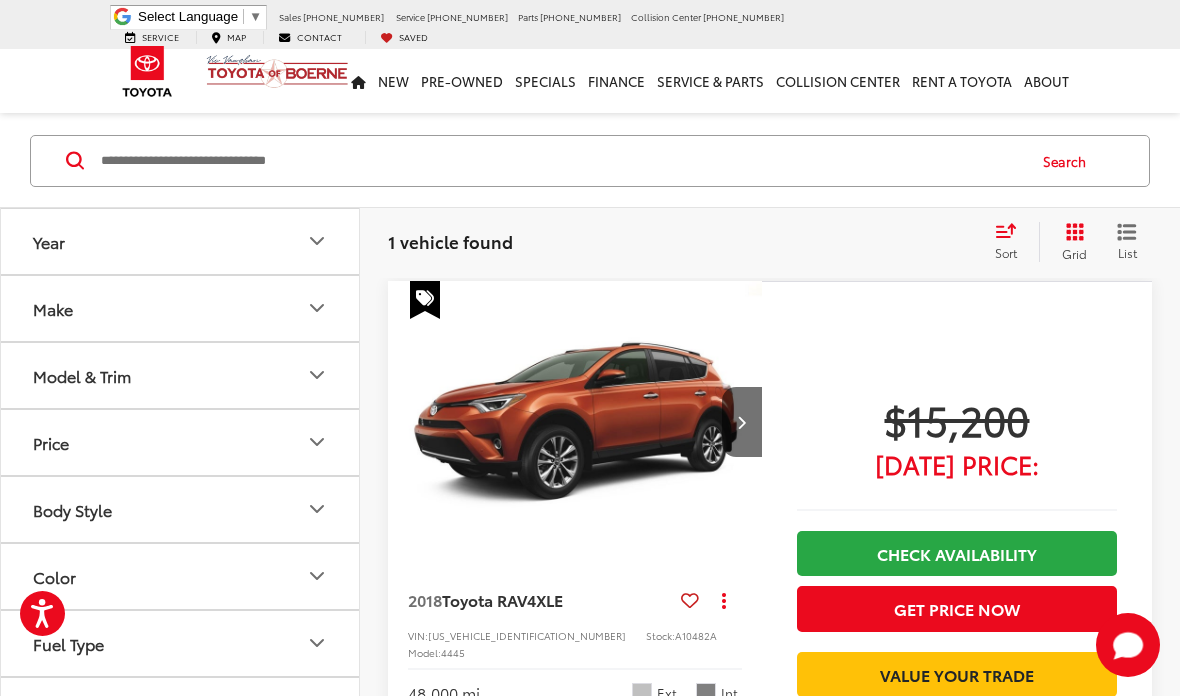 click at bounding box center (561, 161) 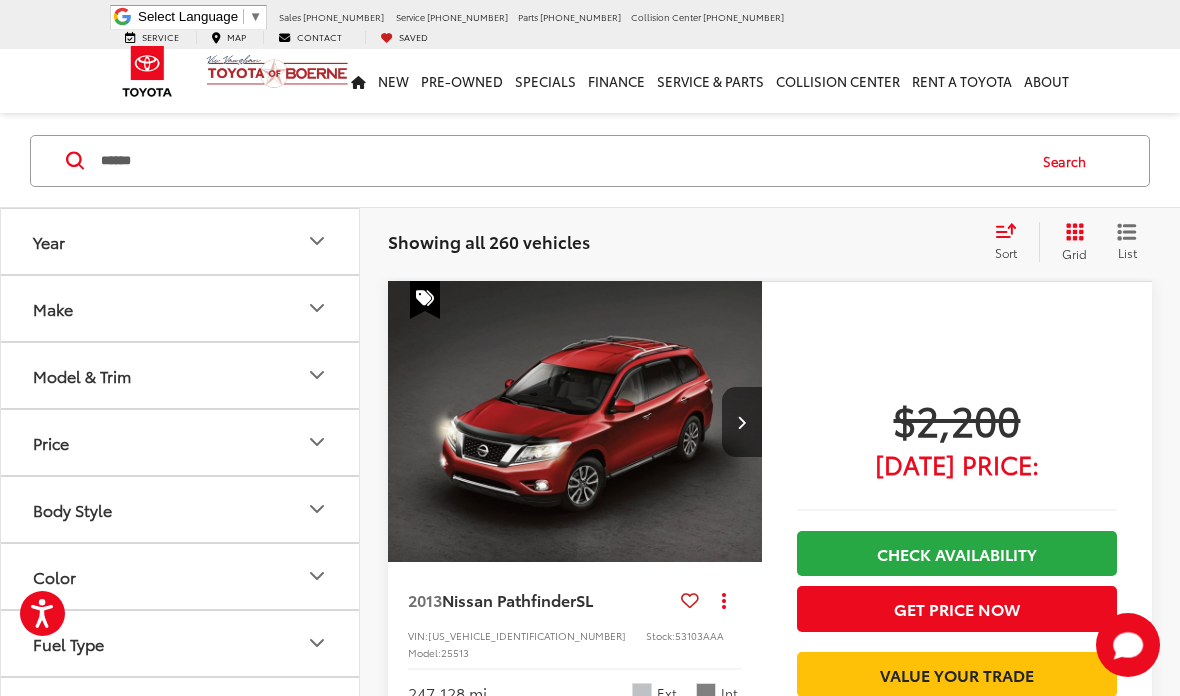 type on "******" 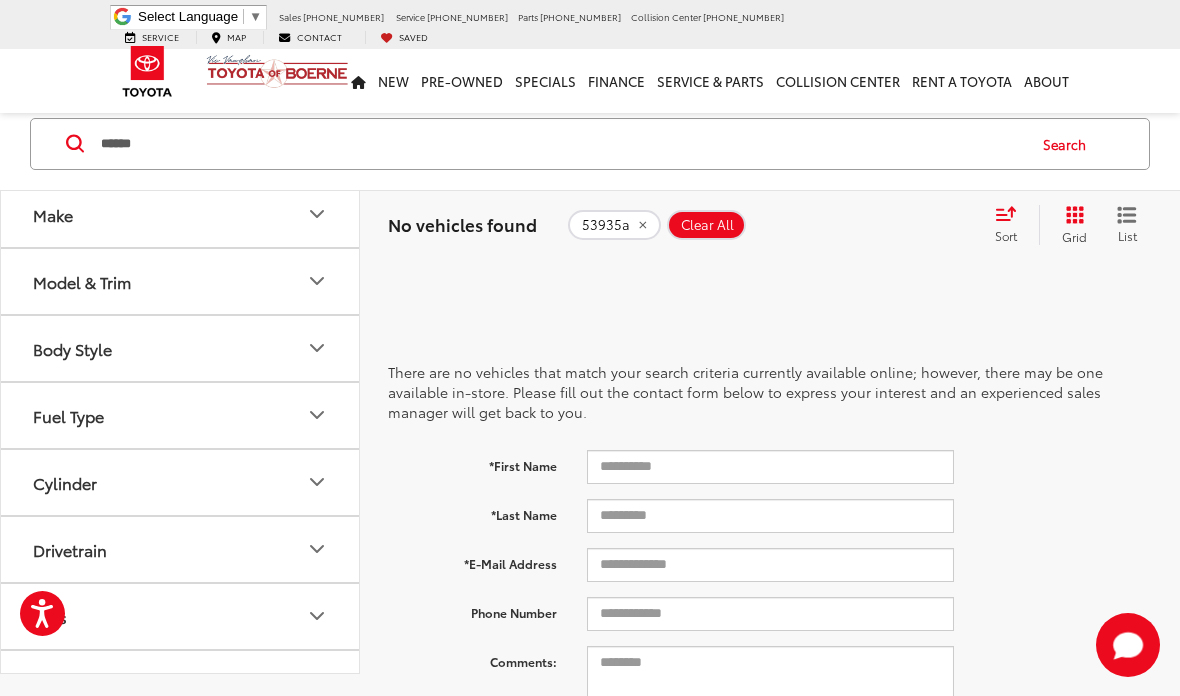 click on "53935a" 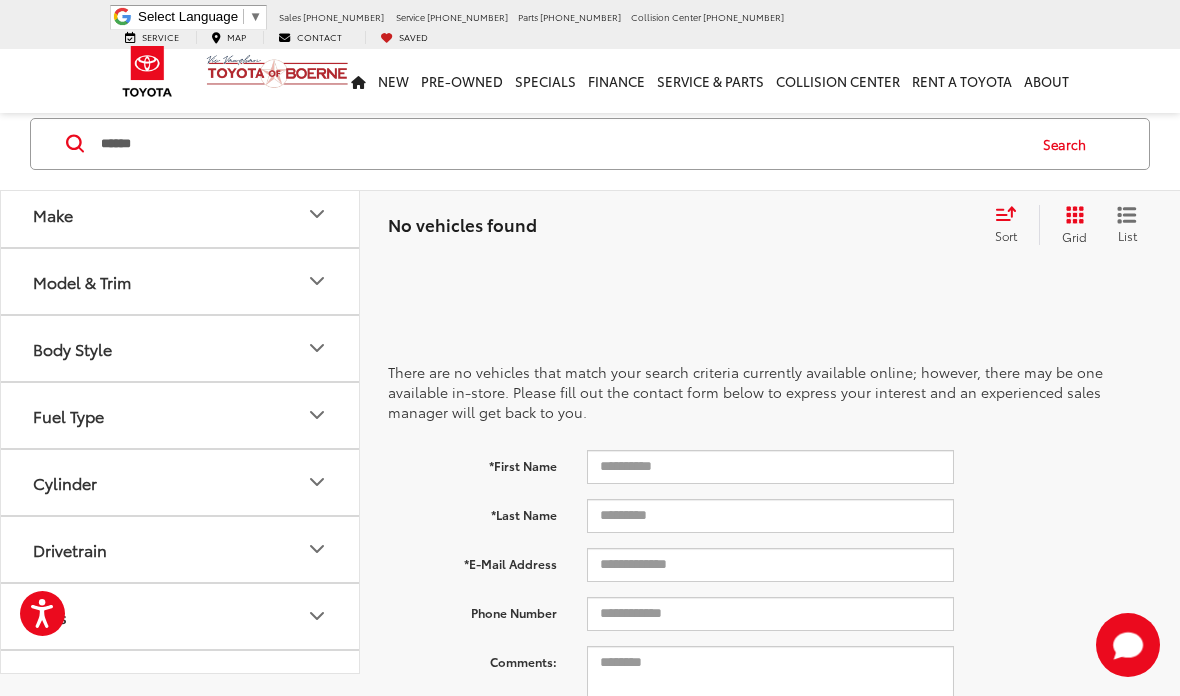 type 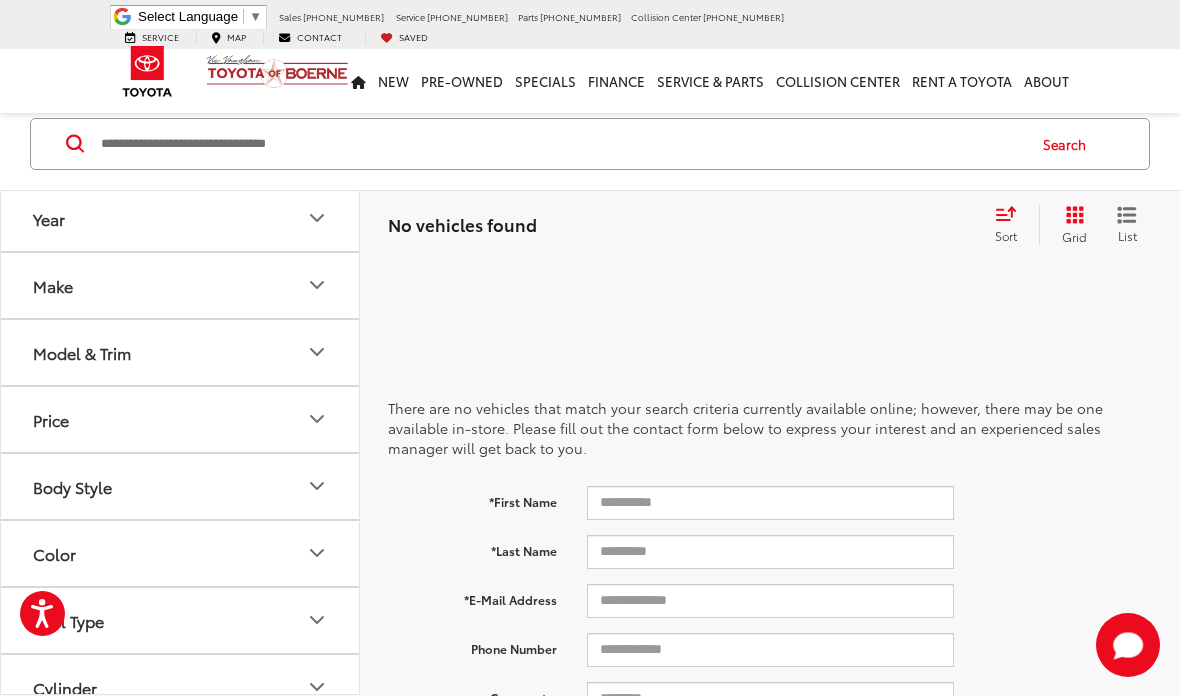 scroll, scrollTop: 32, scrollLeft: 0, axis: vertical 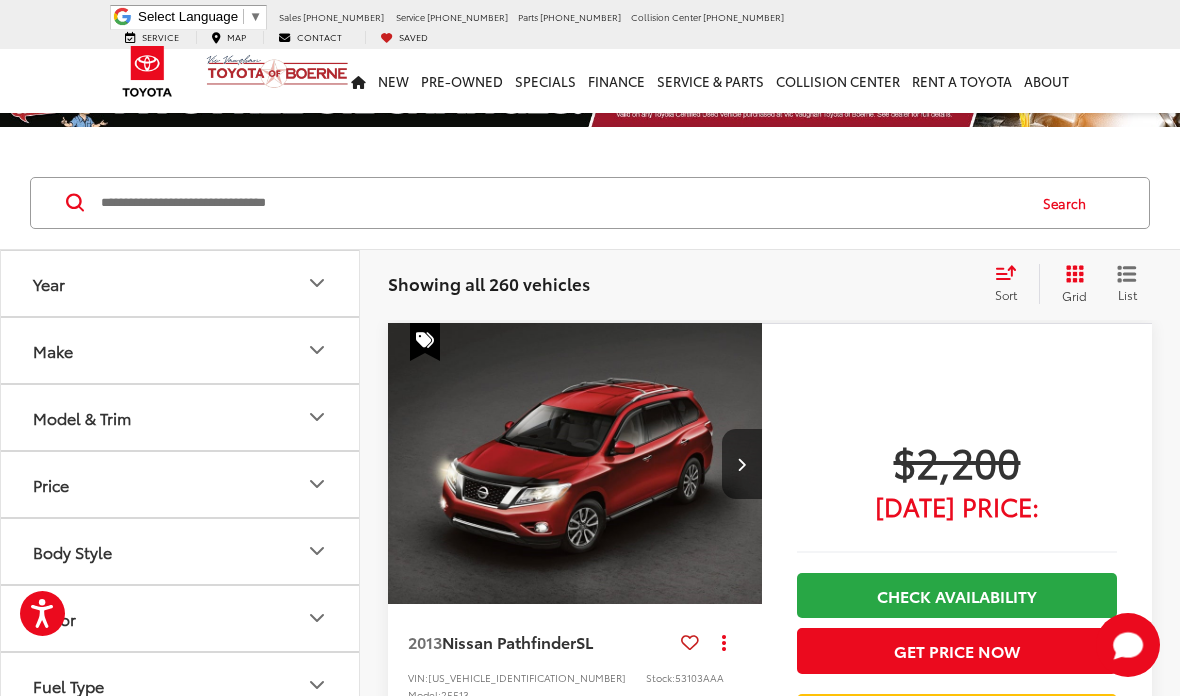 click at bounding box center (561, 203) 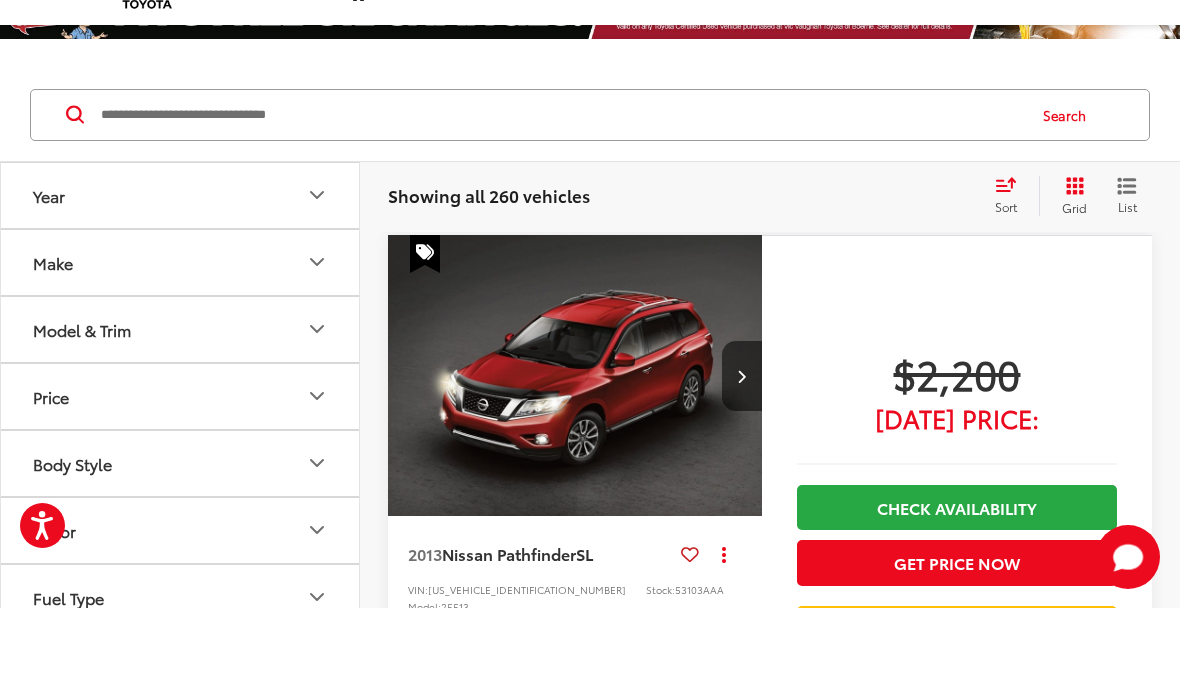 scroll, scrollTop: 120, scrollLeft: 0, axis: vertical 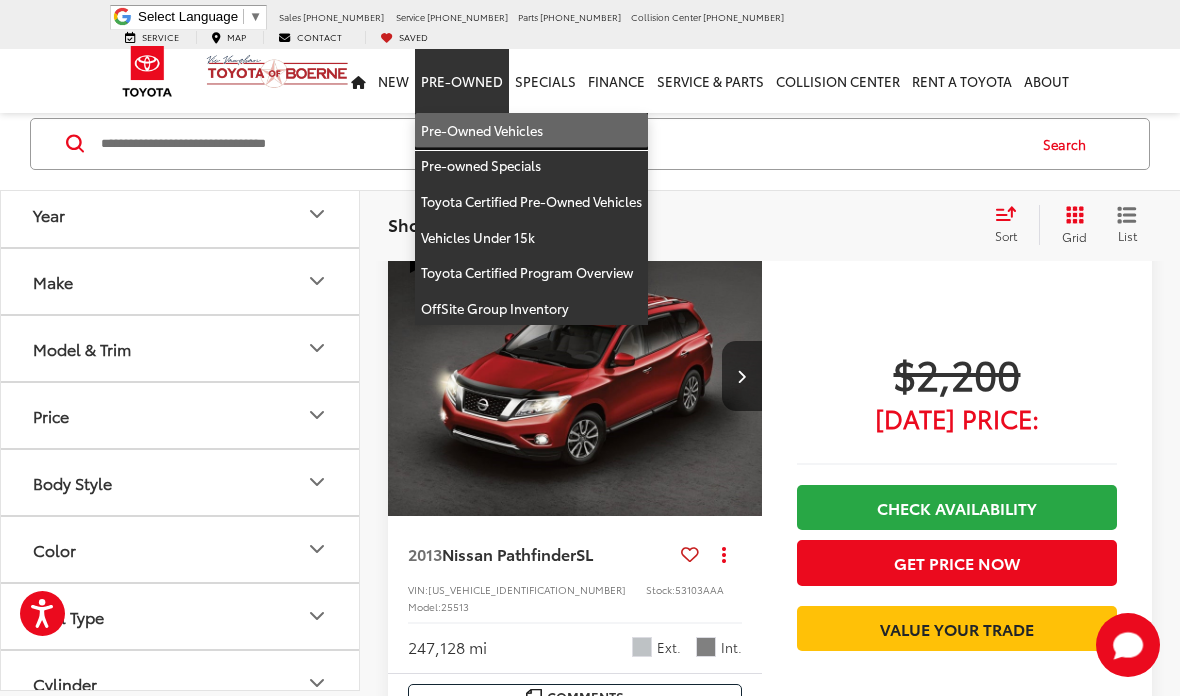 click on "Pre-Owned Vehicles" at bounding box center [531, 131] 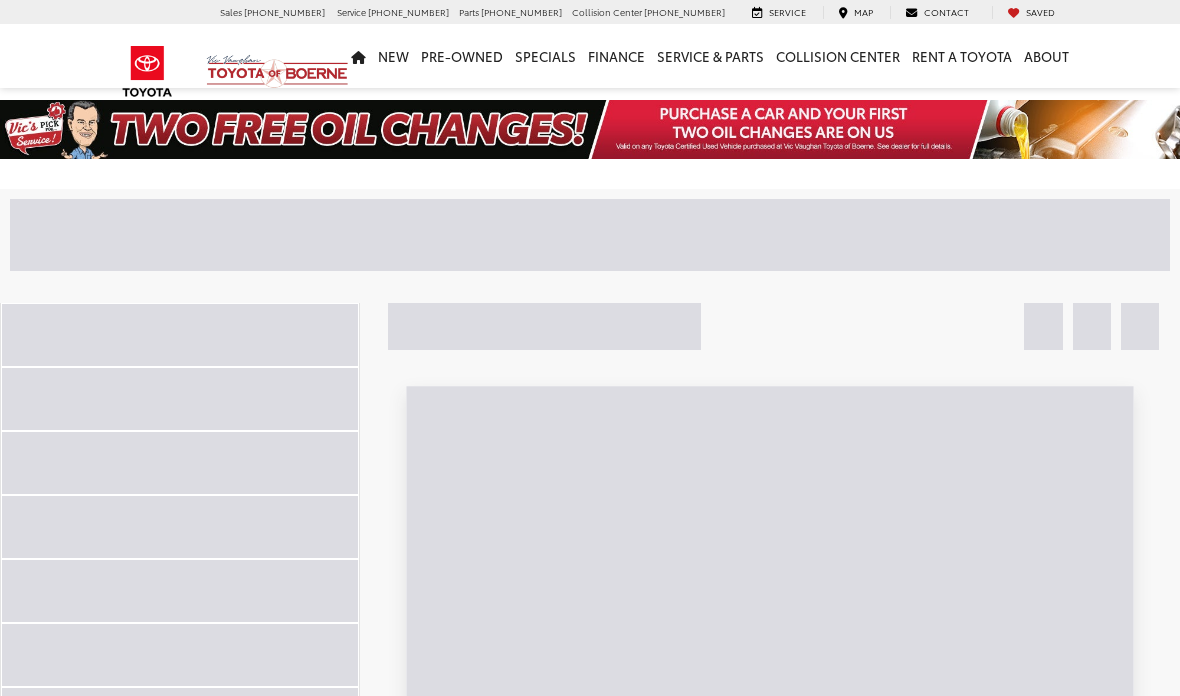 scroll, scrollTop: 0, scrollLeft: 0, axis: both 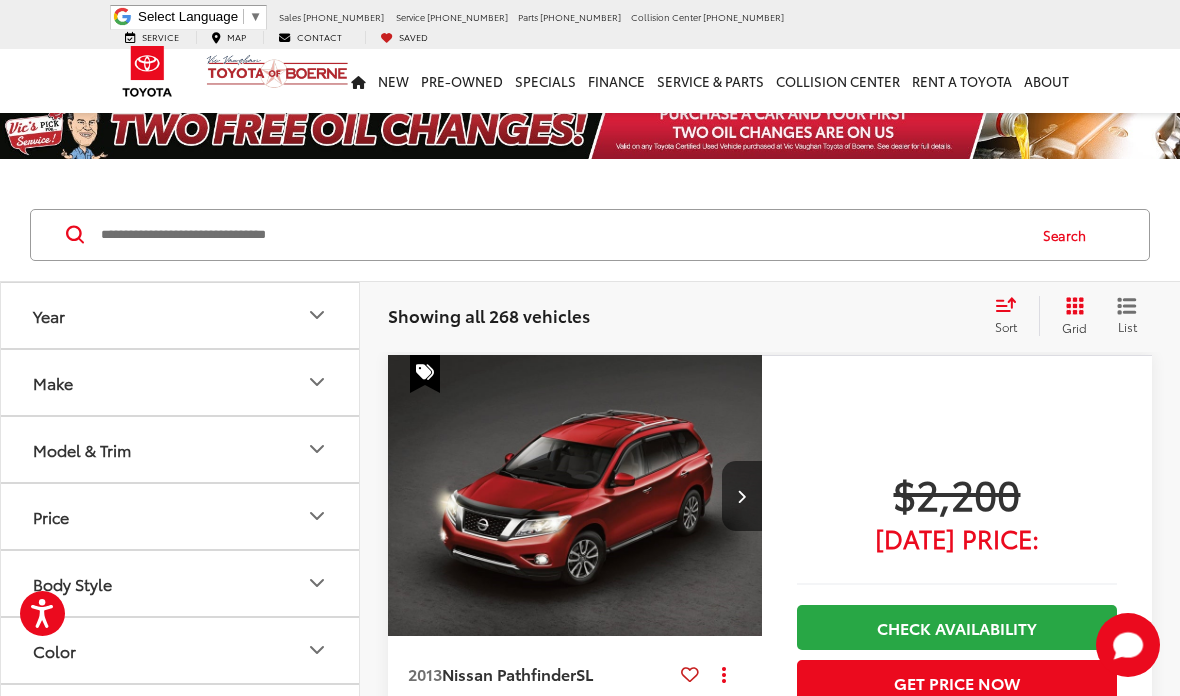 click at bounding box center (561, 235) 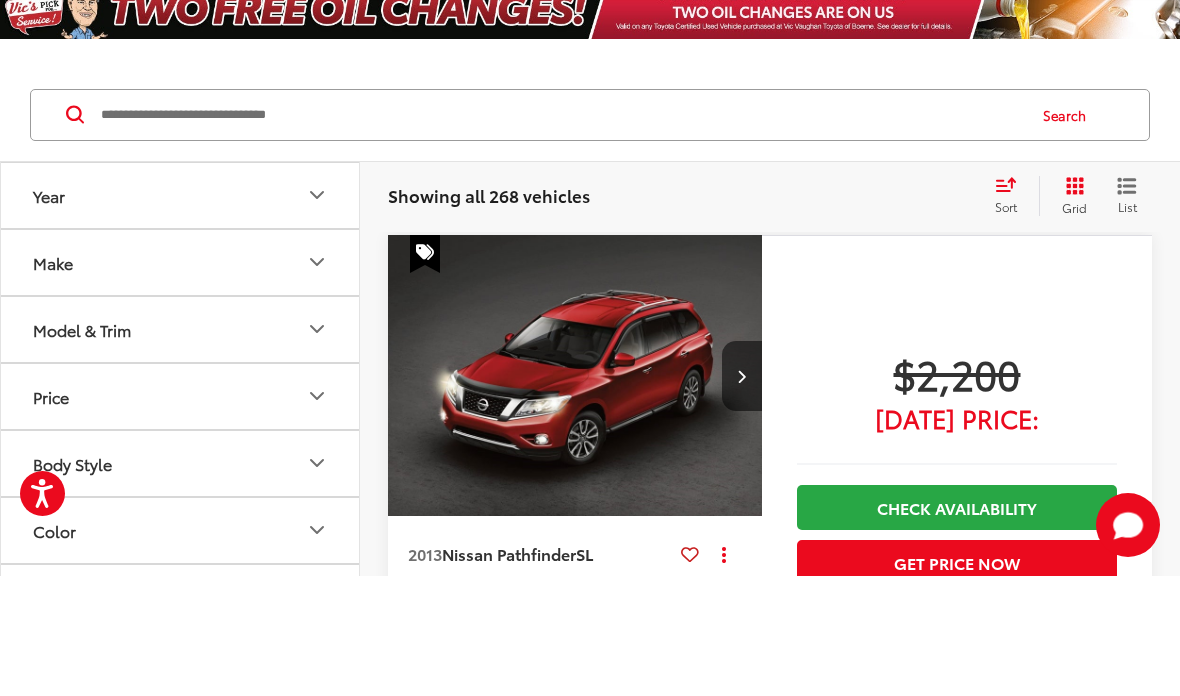 scroll, scrollTop: 120, scrollLeft: 0, axis: vertical 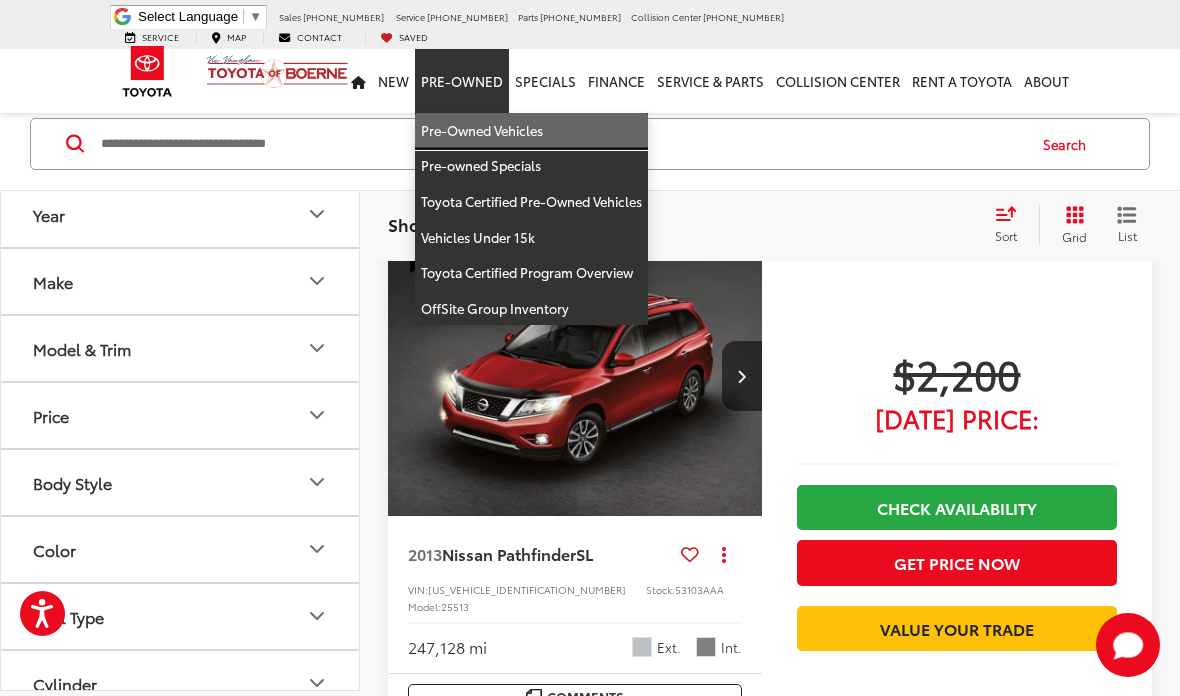 click on "Pre-Owned Vehicles" at bounding box center (531, 131) 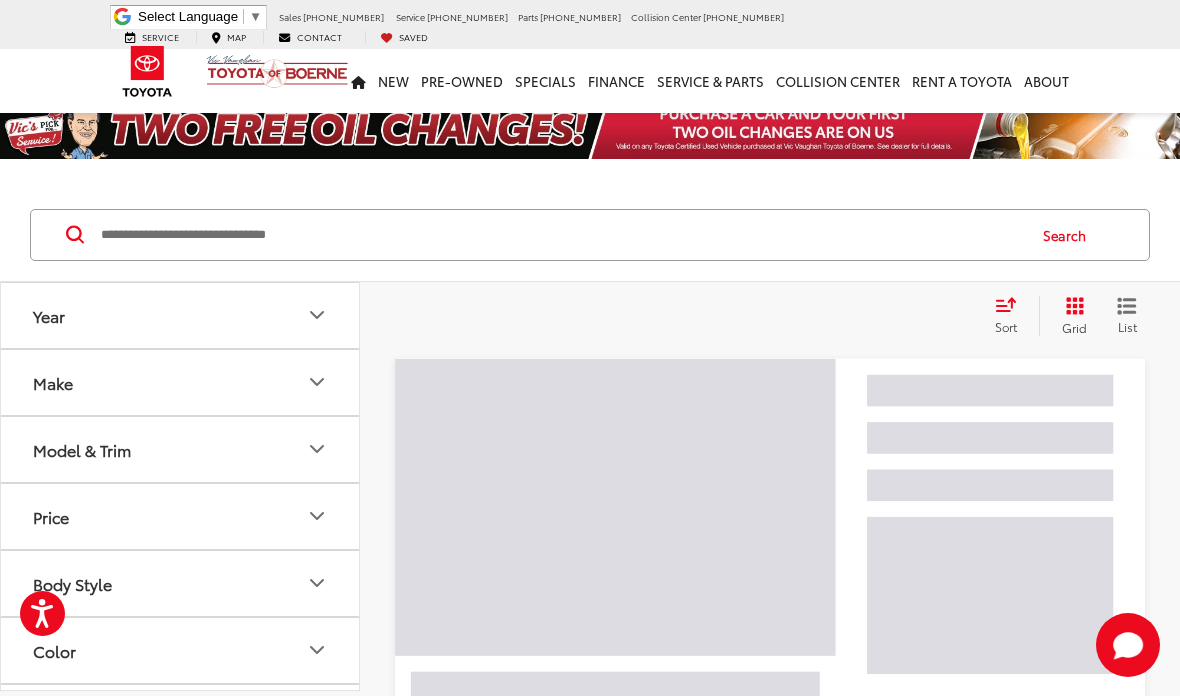scroll, scrollTop: 0, scrollLeft: 0, axis: both 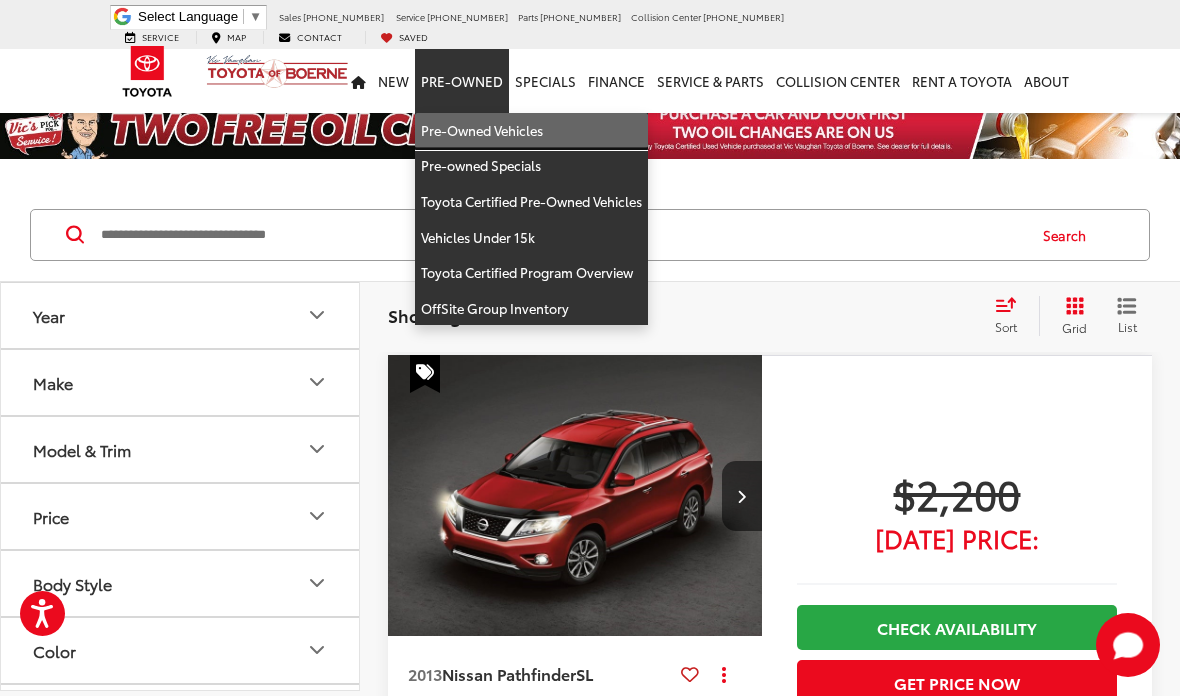 click on "Pre-Owned Vehicles" at bounding box center (531, 131) 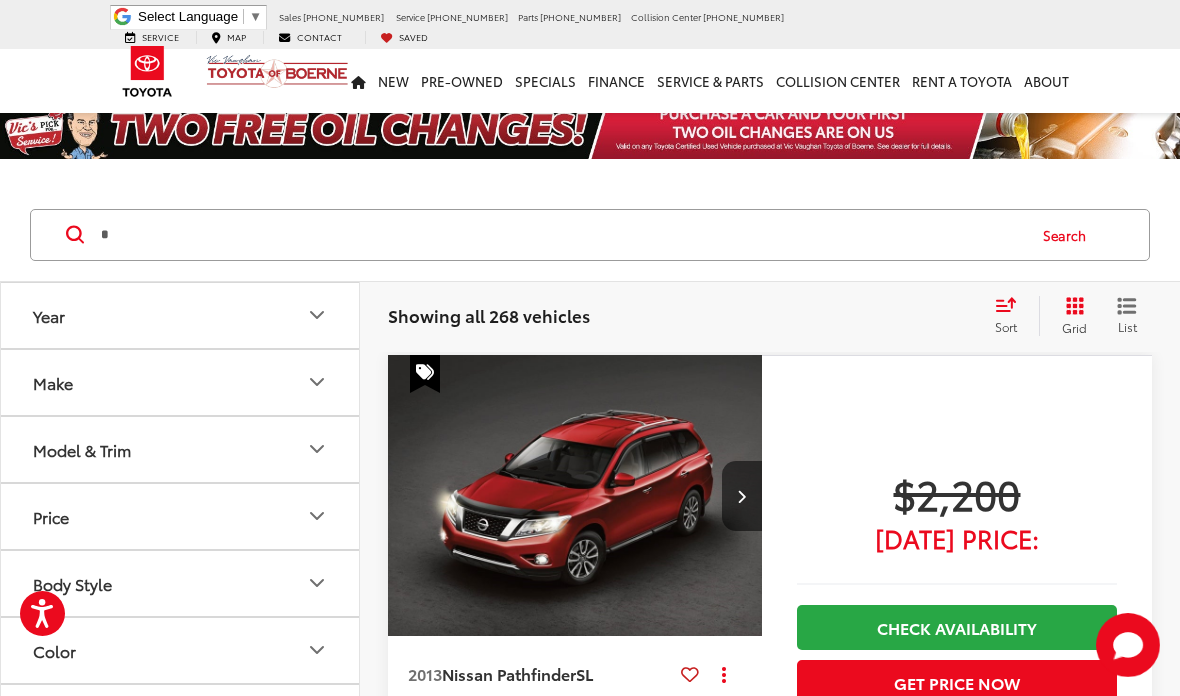 scroll, scrollTop: 0, scrollLeft: 0, axis: both 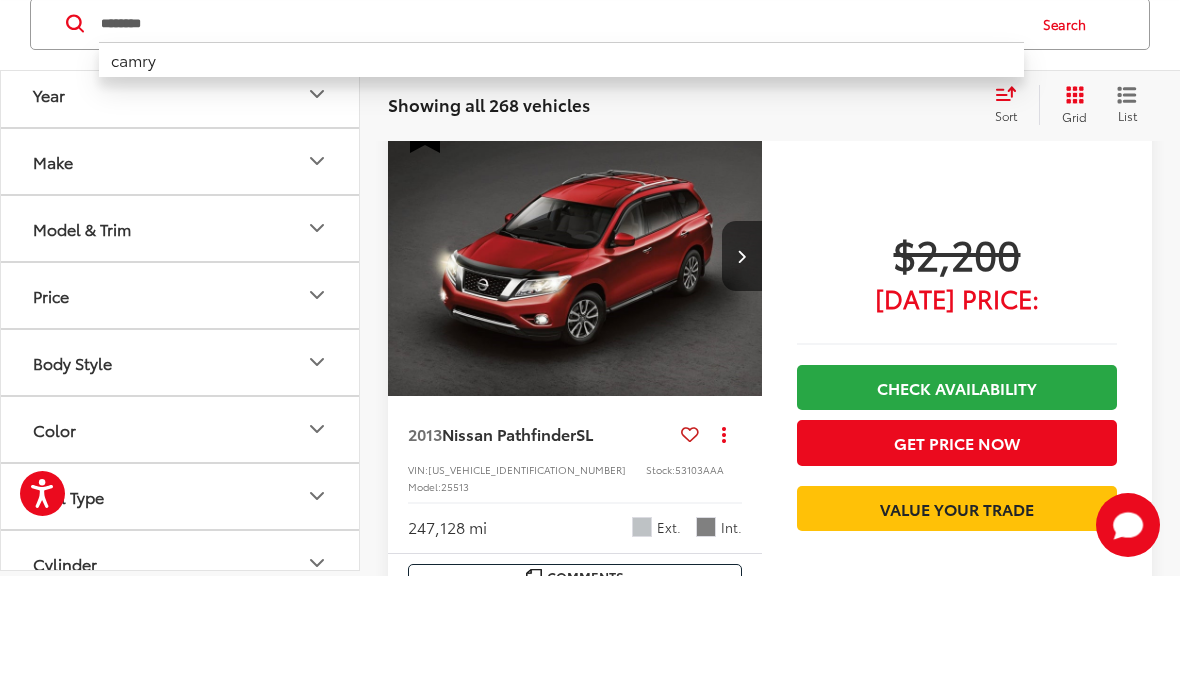 type on "********" 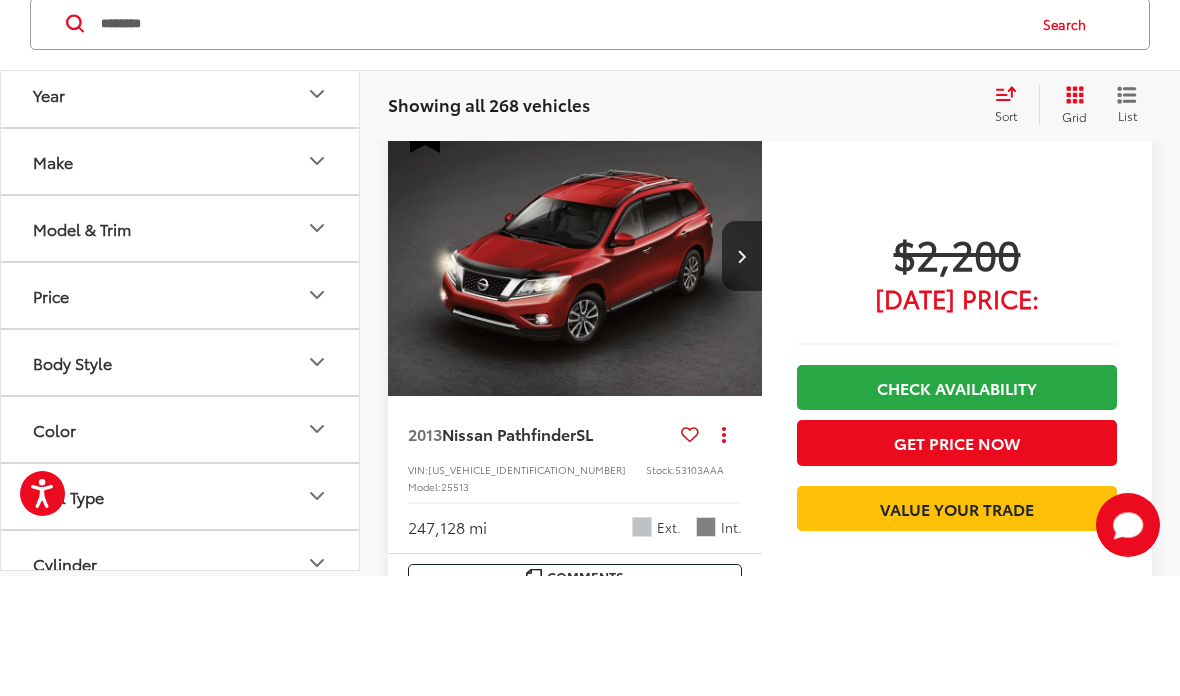 scroll, scrollTop: 120, scrollLeft: 0, axis: vertical 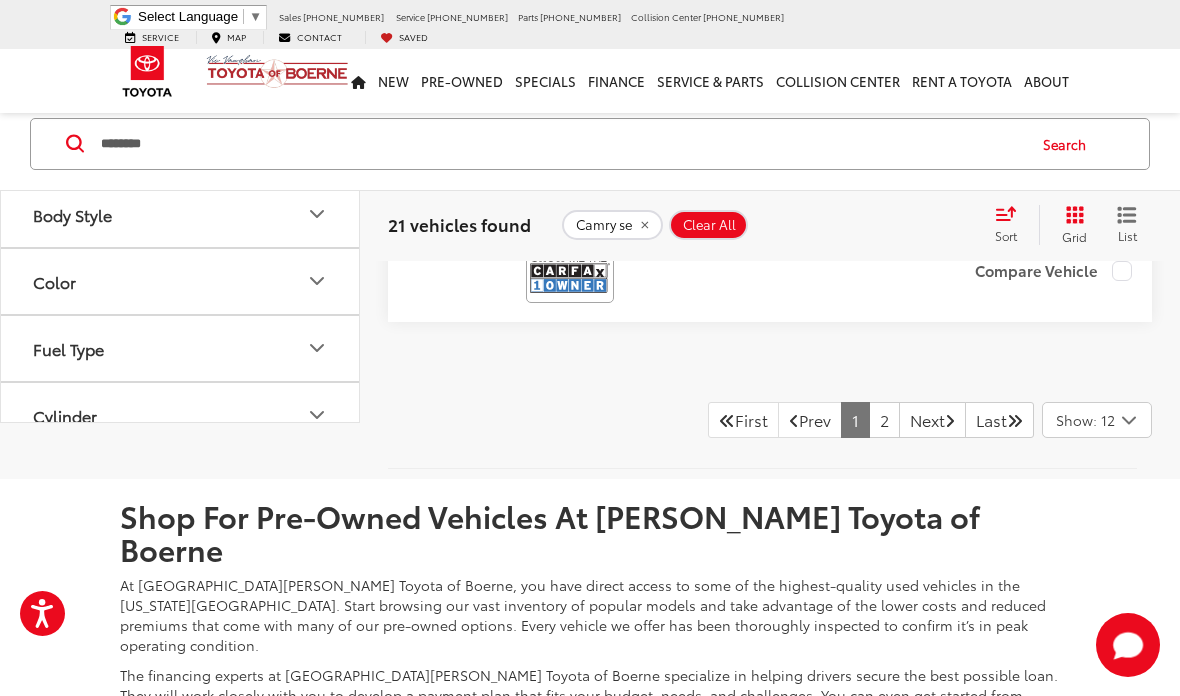 click on "2" at bounding box center (884, 420) 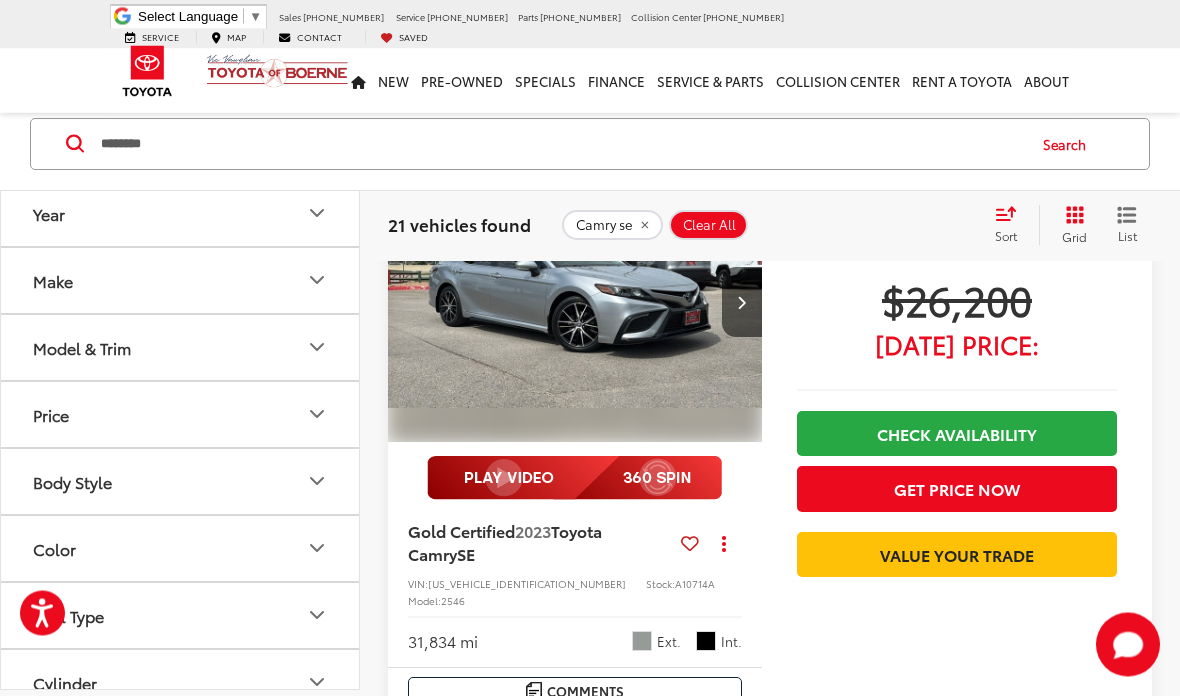 scroll, scrollTop: 0, scrollLeft: 0, axis: both 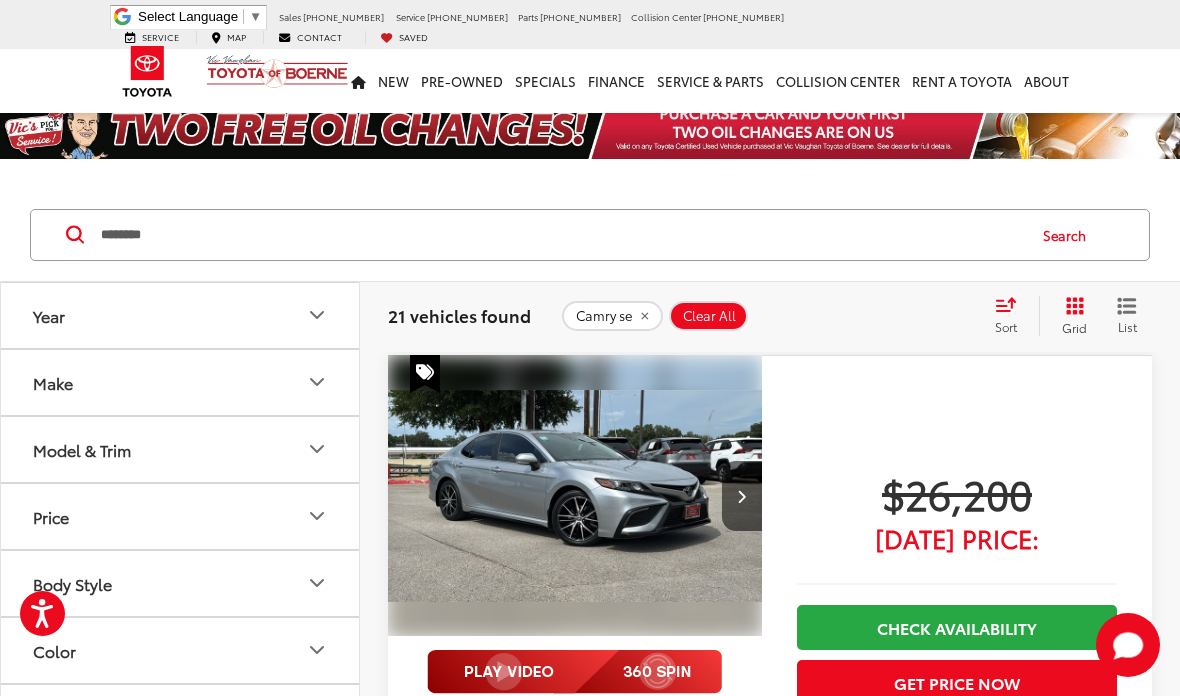 click 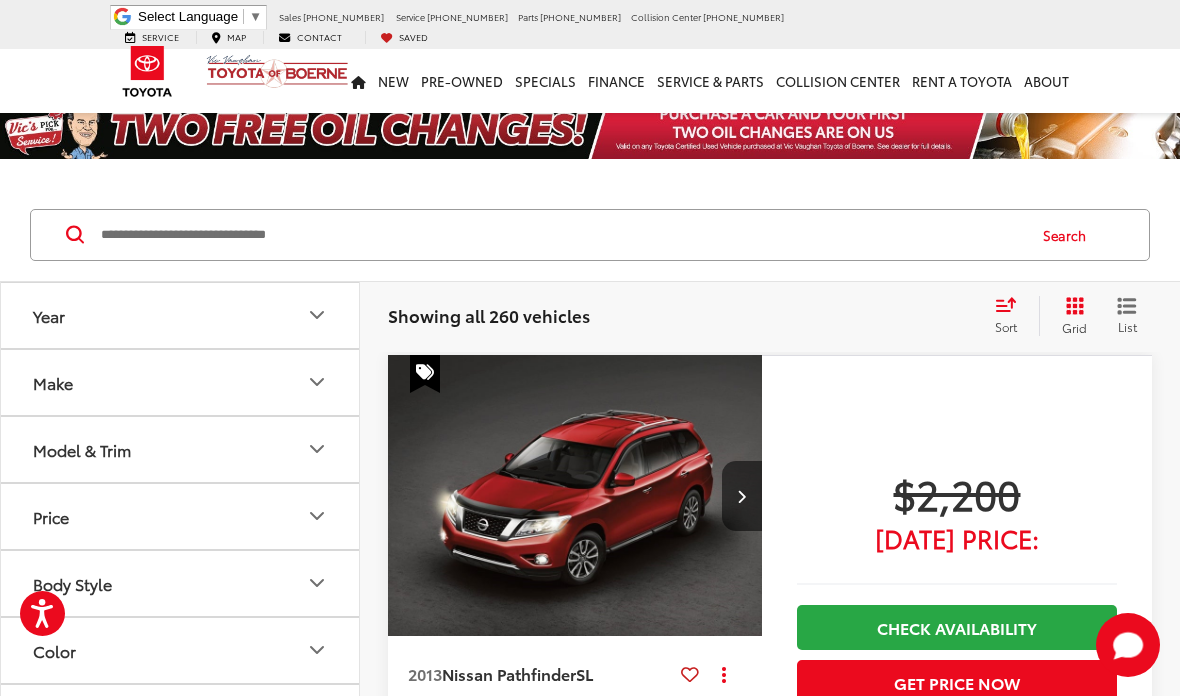 click on "camry" at bounding box center [561, 235] 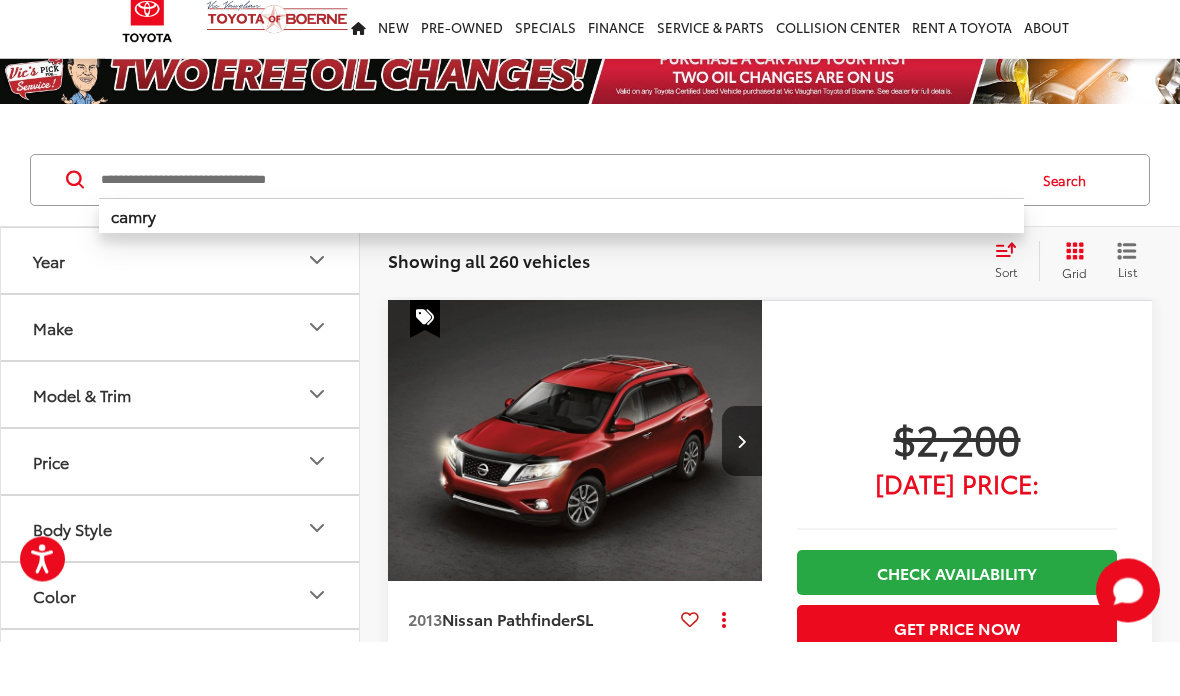 click on "camry Search" at bounding box center [590, 235] 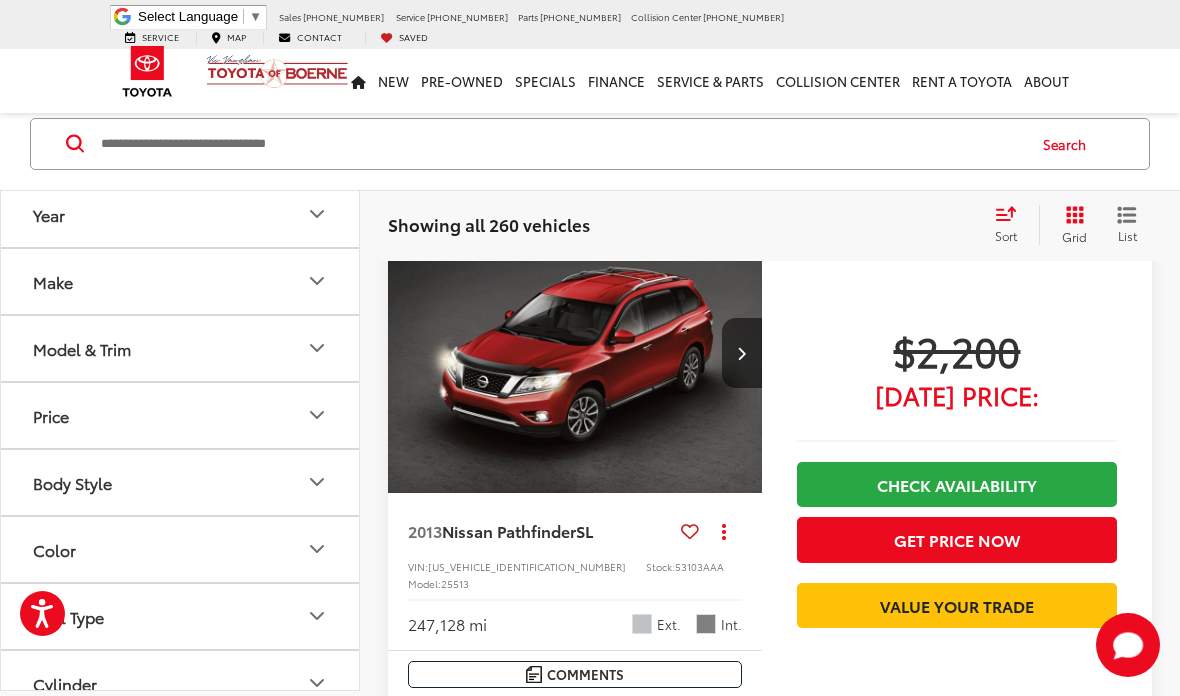 scroll, scrollTop: 140, scrollLeft: 0, axis: vertical 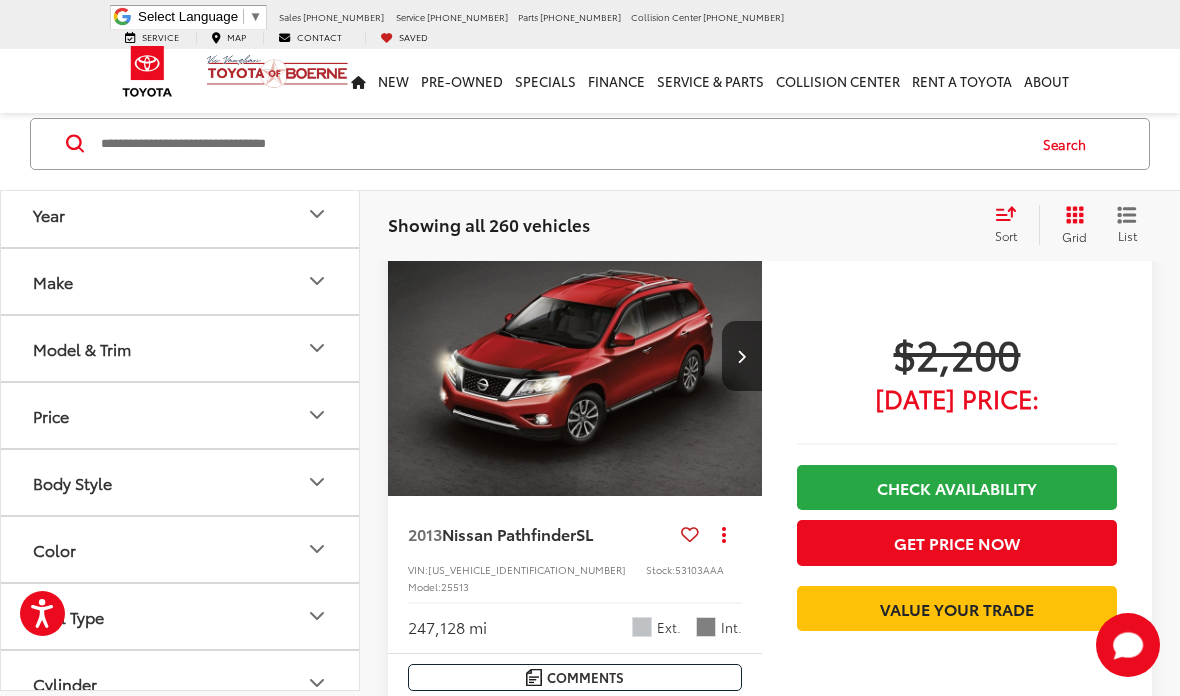 click on "Fuel Type" at bounding box center [181, 616] 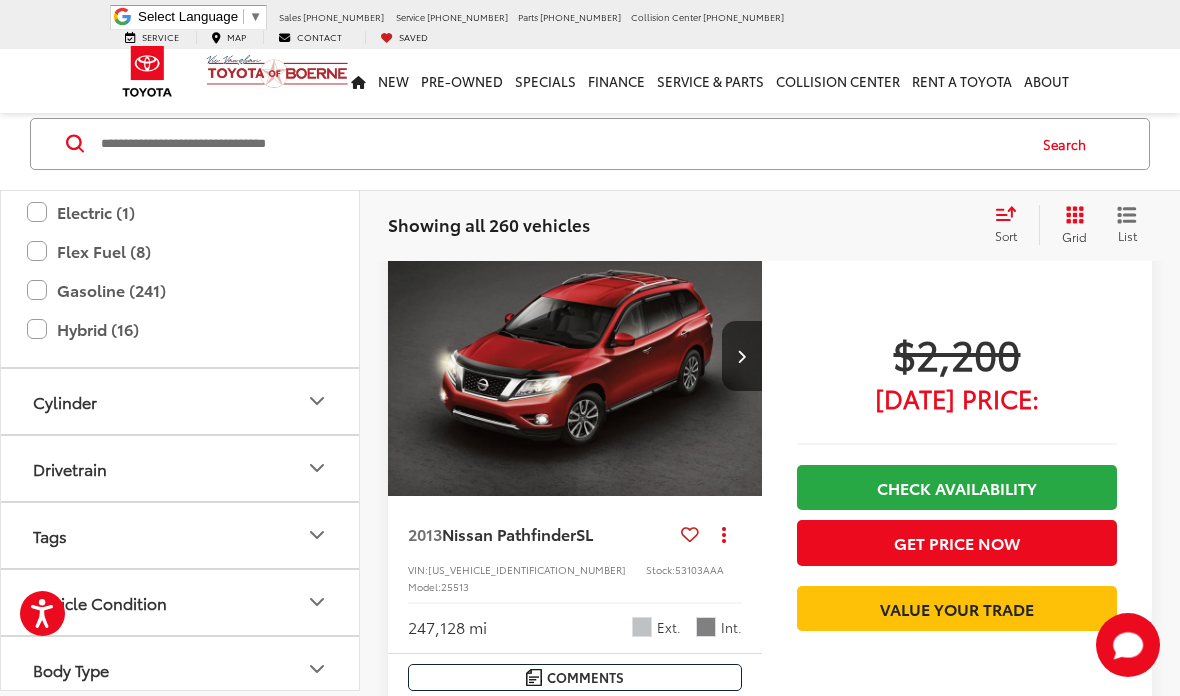 click on "Body Type" at bounding box center [181, 669] 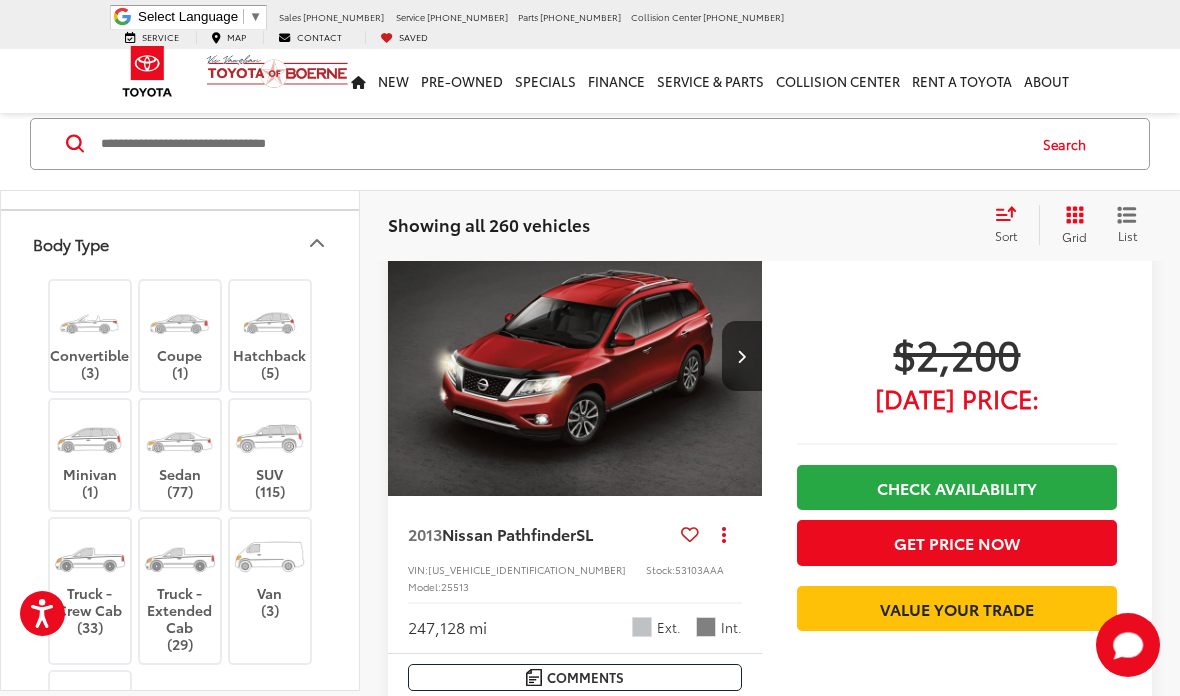 scroll, scrollTop: 922, scrollLeft: 0, axis: vertical 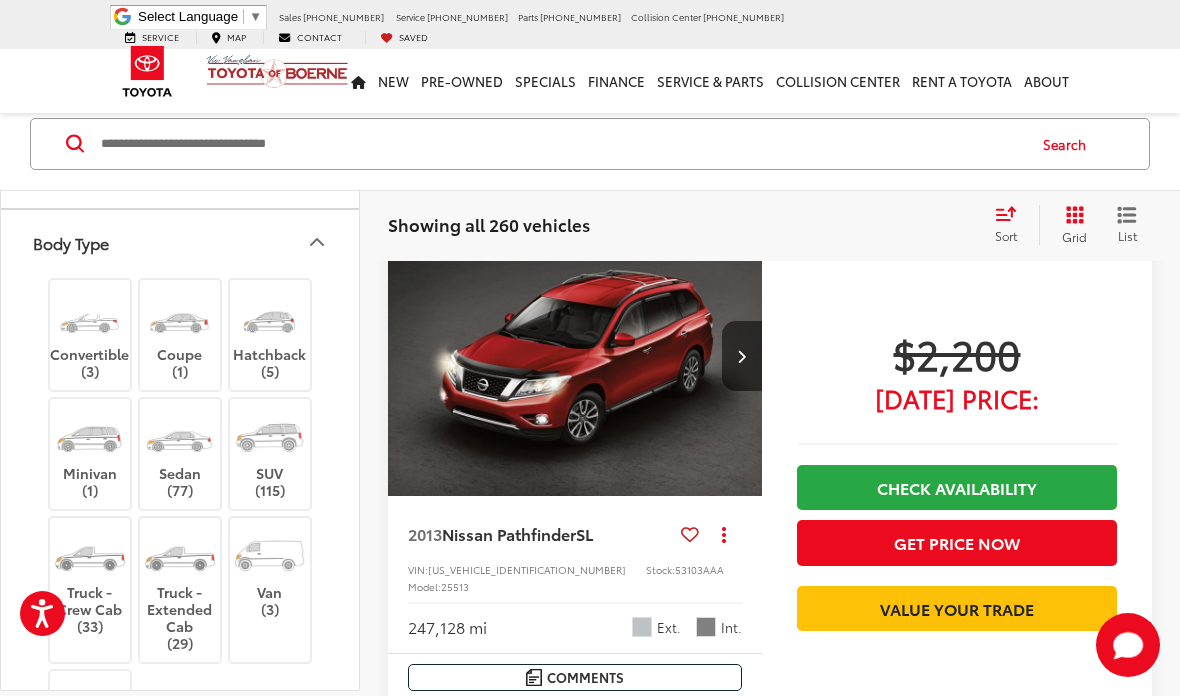 click at bounding box center (269, 437) 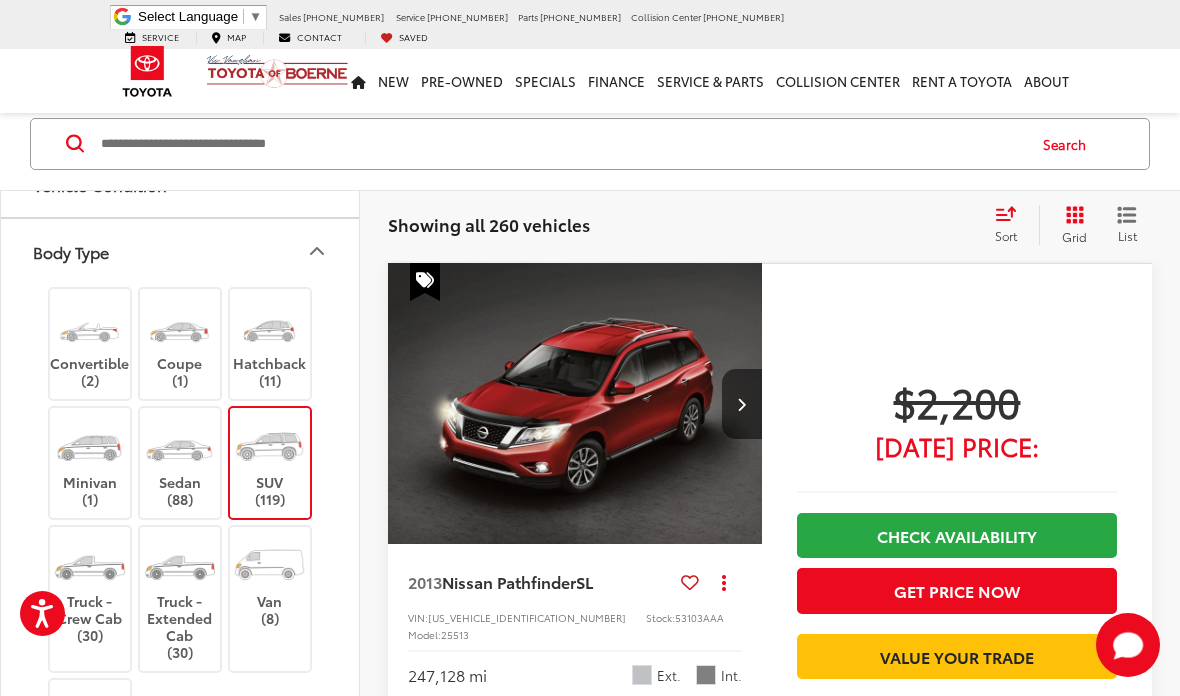 scroll, scrollTop: 91, scrollLeft: 0, axis: vertical 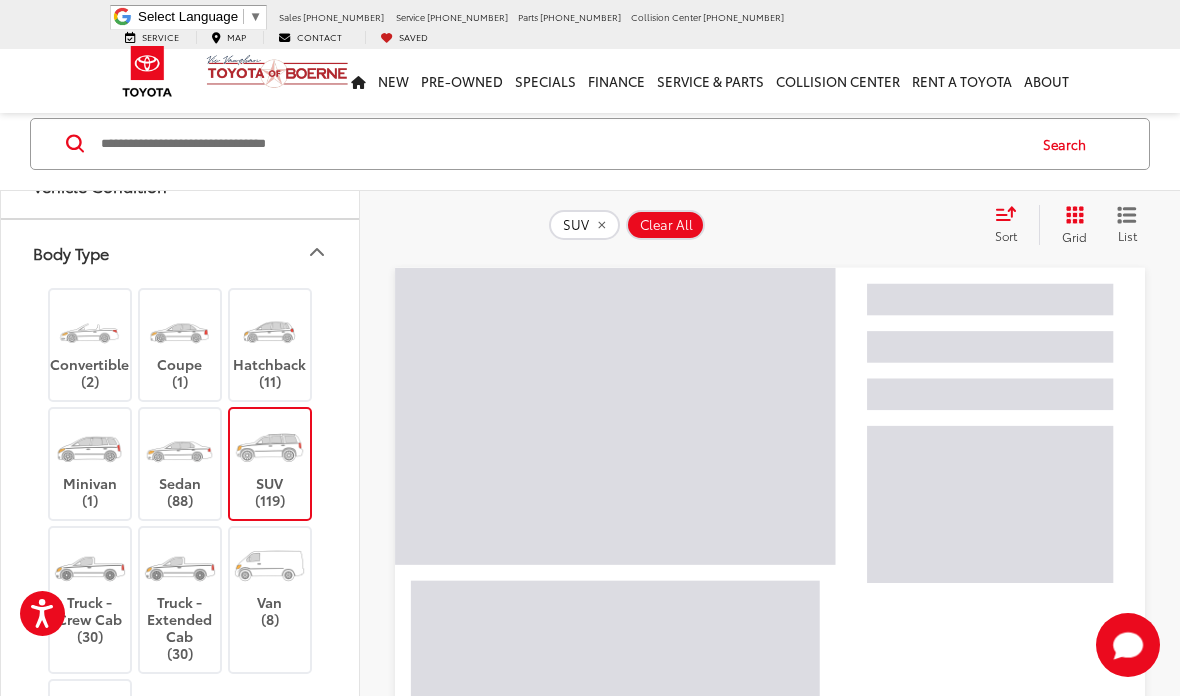 click on "Body Type" at bounding box center [71, 252] 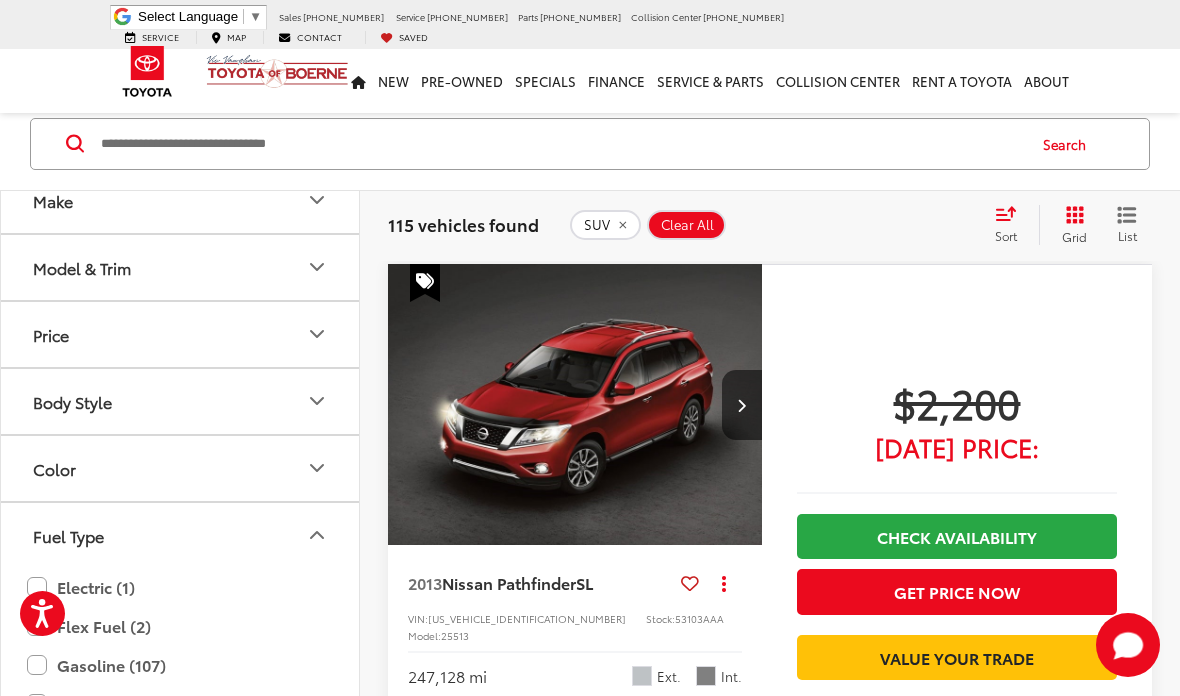 scroll, scrollTop: 89, scrollLeft: 0, axis: vertical 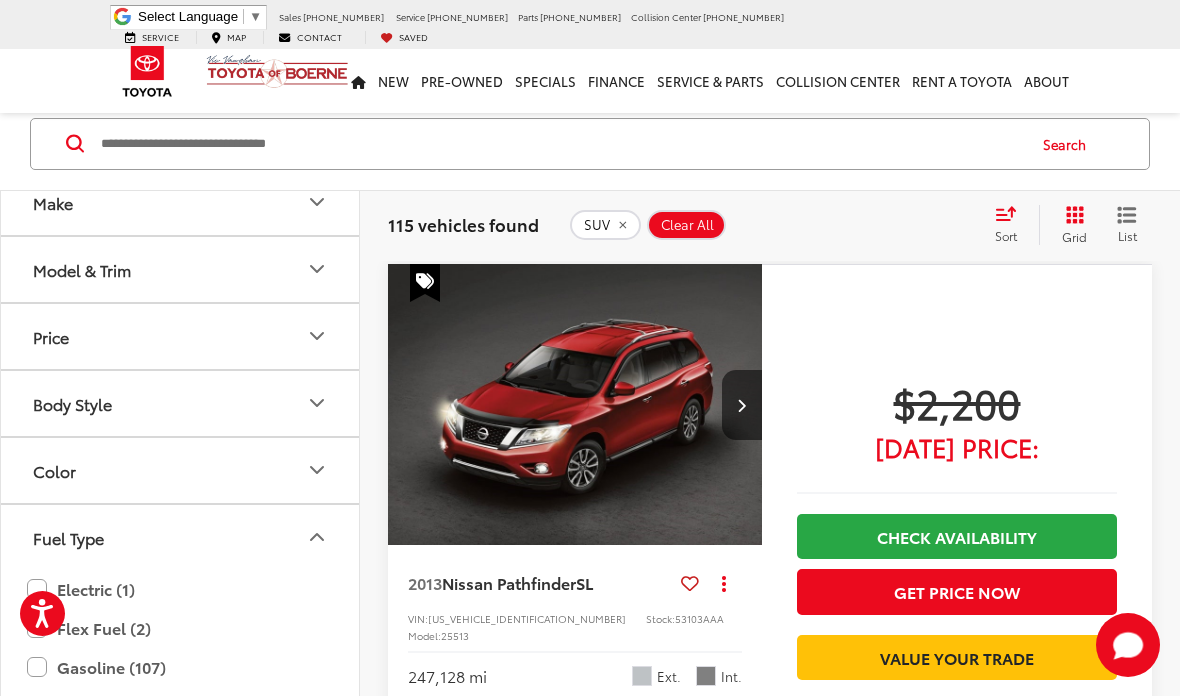 click on "Fuel Type" at bounding box center [181, 537] 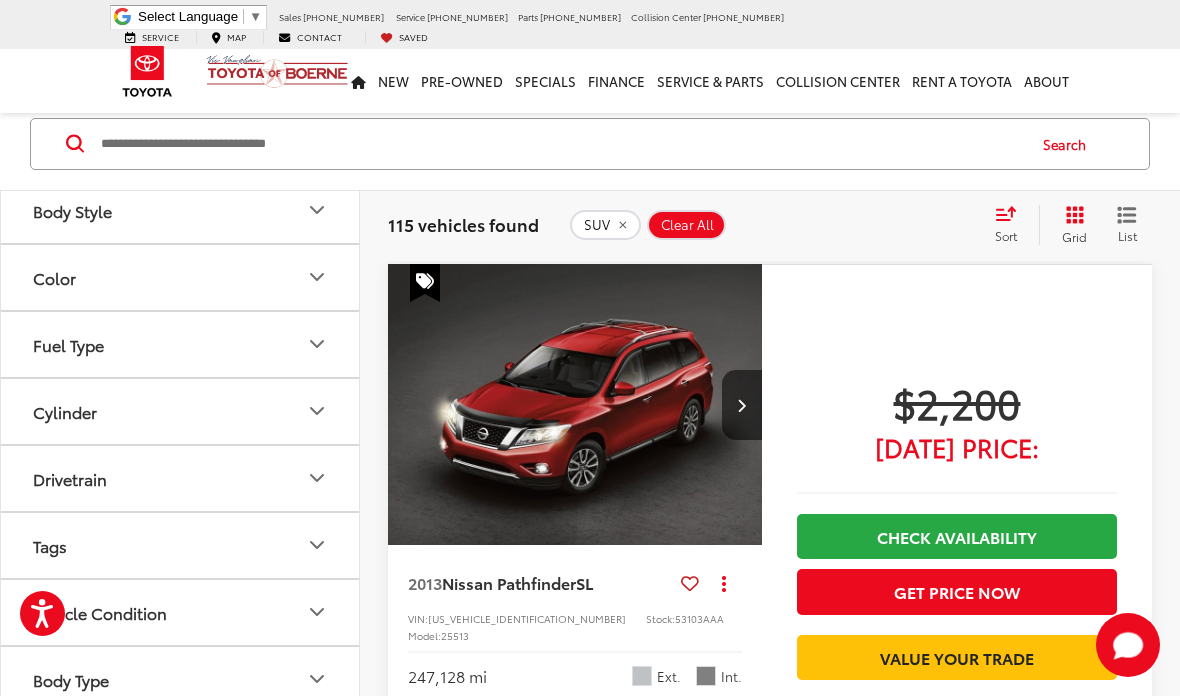 click on "Vehicle Condition" 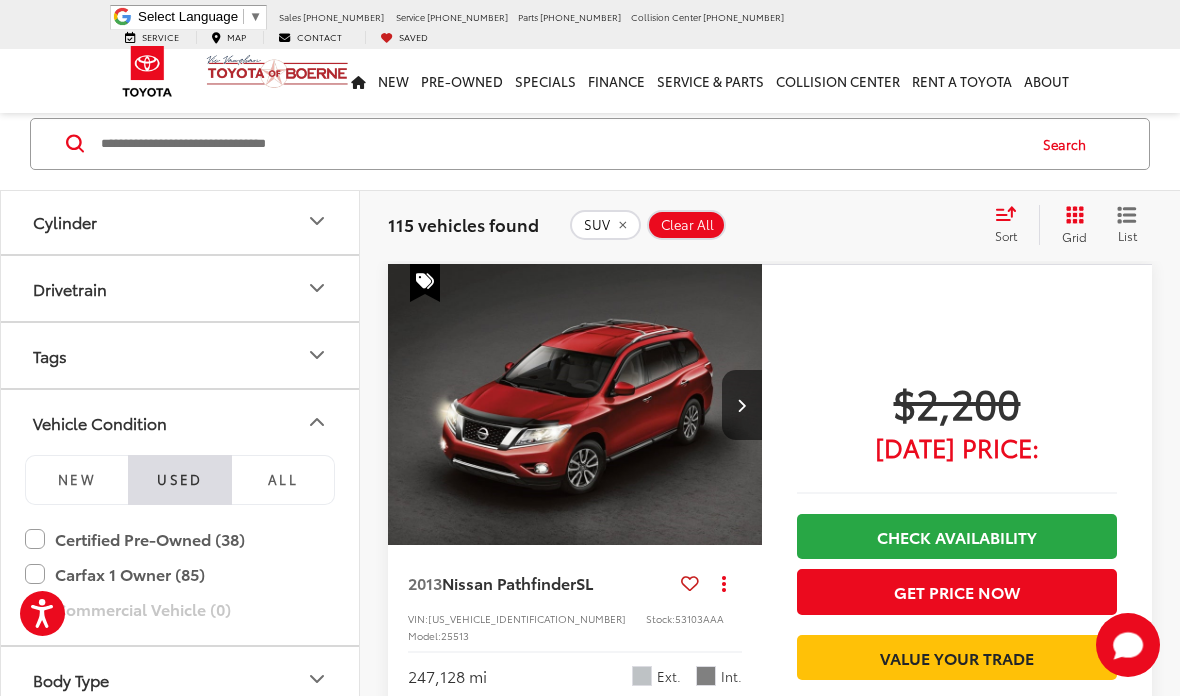 click on "Vehicle Condition" at bounding box center [100, 422] 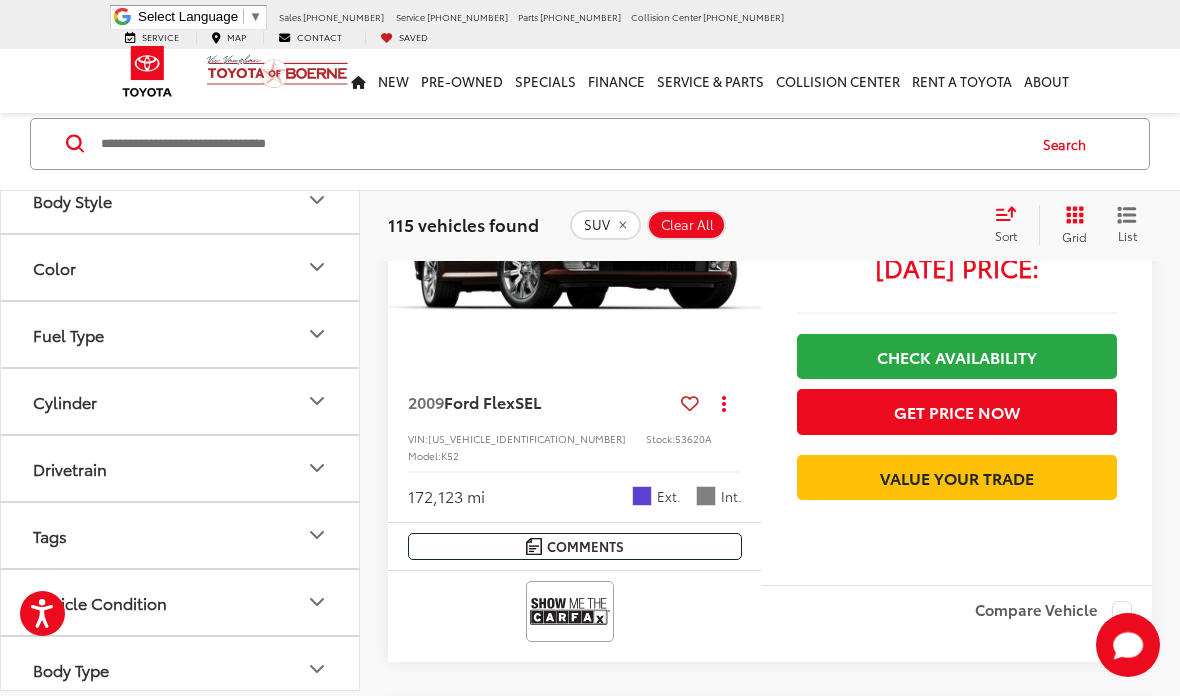 scroll, scrollTop: 898, scrollLeft: 0, axis: vertical 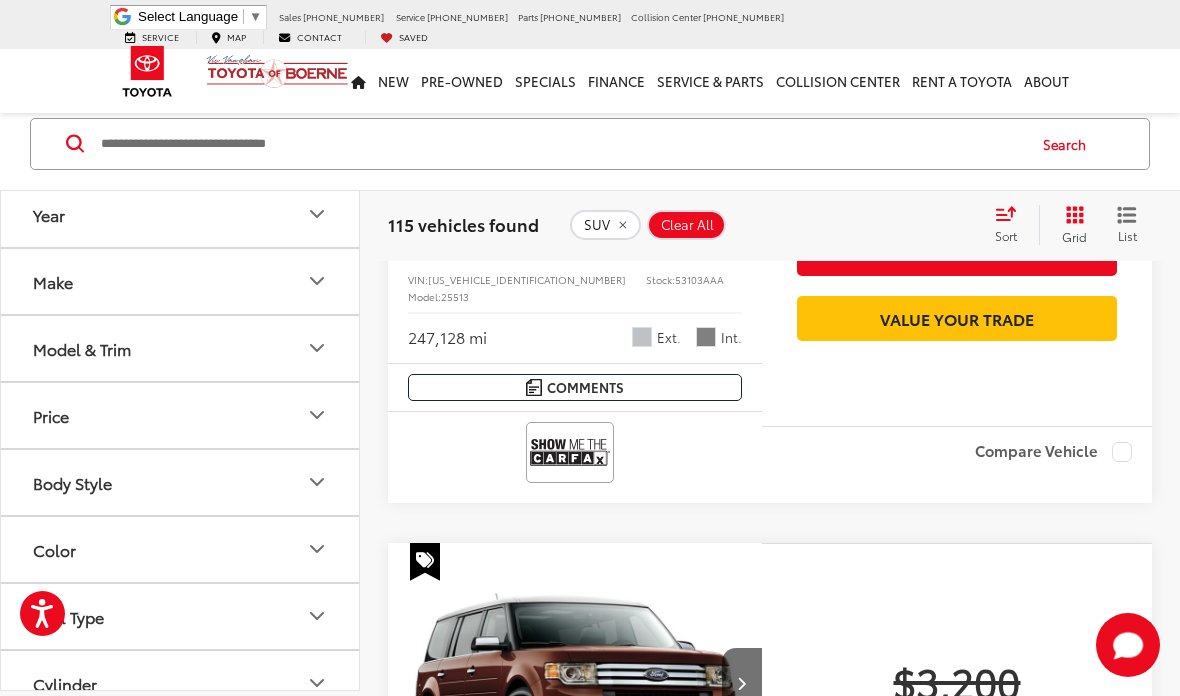 click at bounding box center [561, 144] 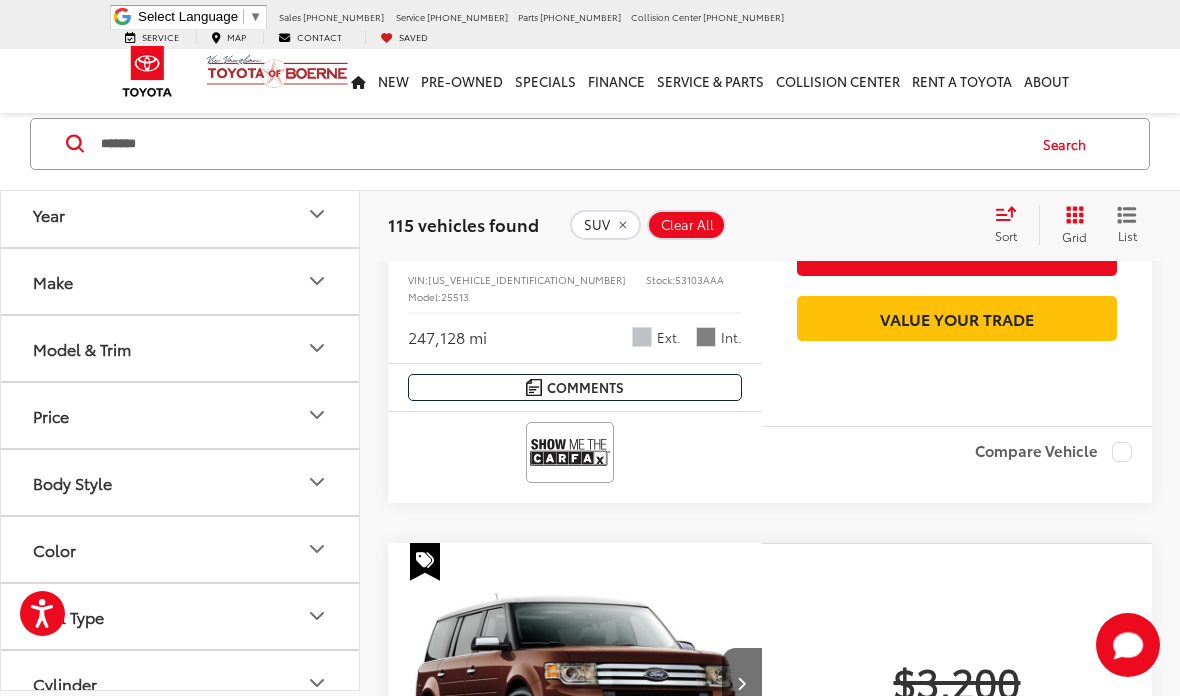 type on "*******" 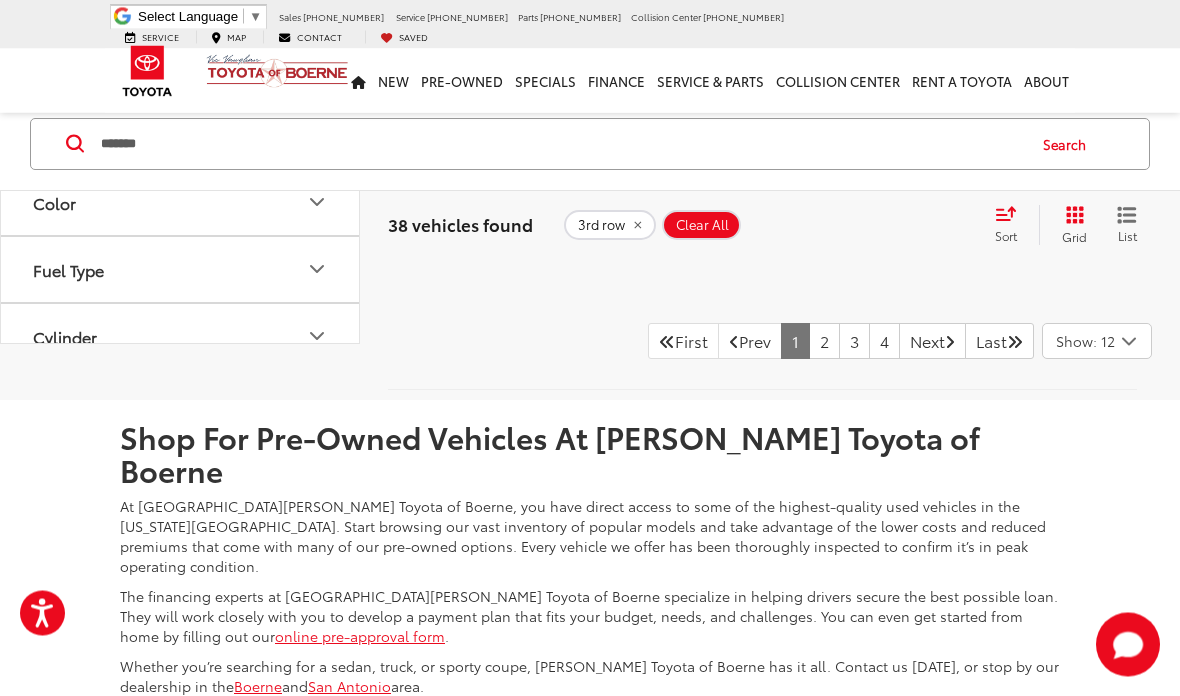 scroll, scrollTop: 7796, scrollLeft: 0, axis: vertical 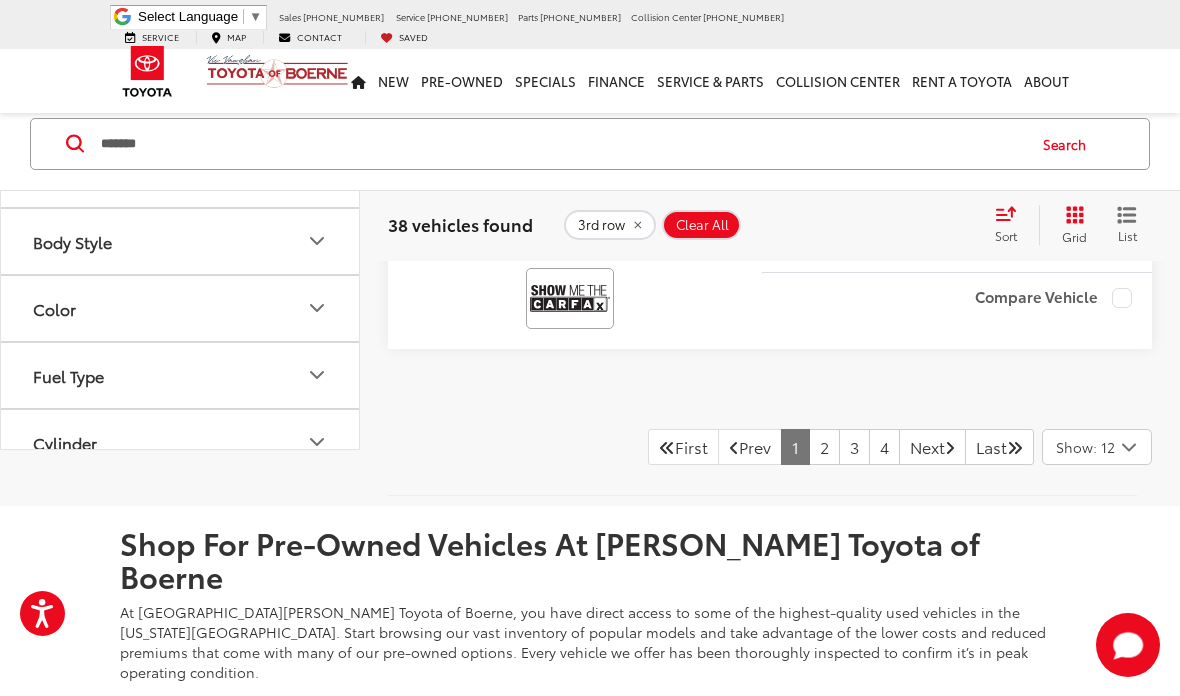 click on "2" at bounding box center (824, 447) 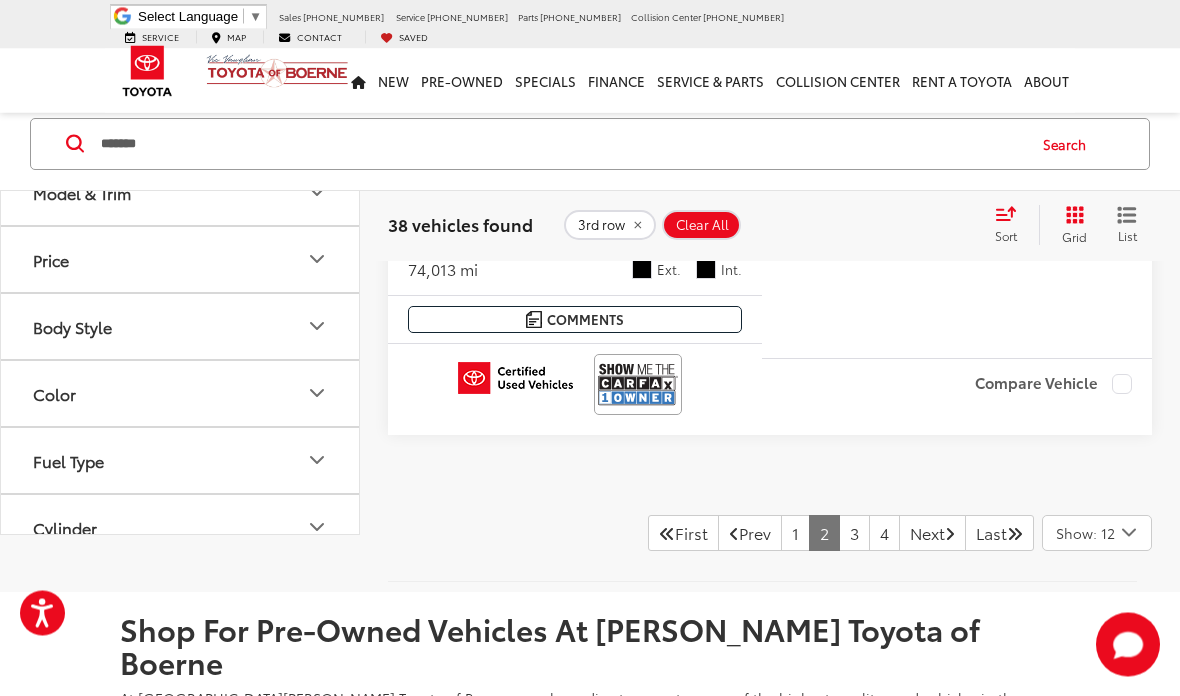 scroll, scrollTop: 7991, scrollLeft: 0, axis: vertical 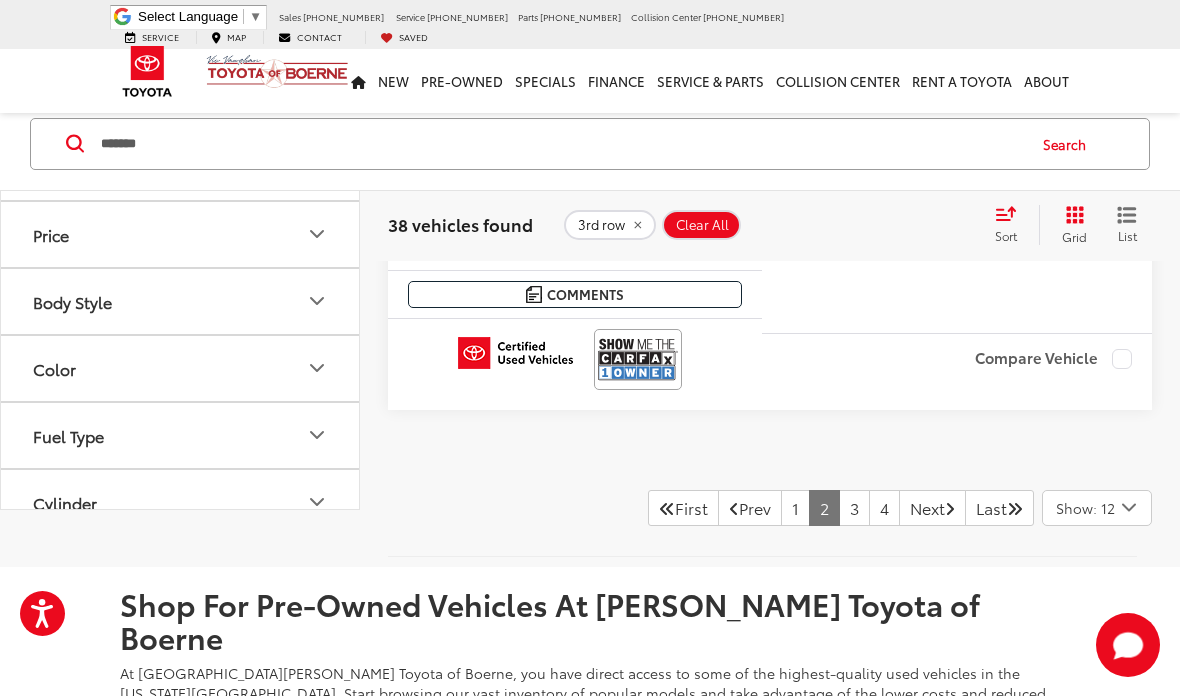 click on "3" at bounding box center [854, 508] 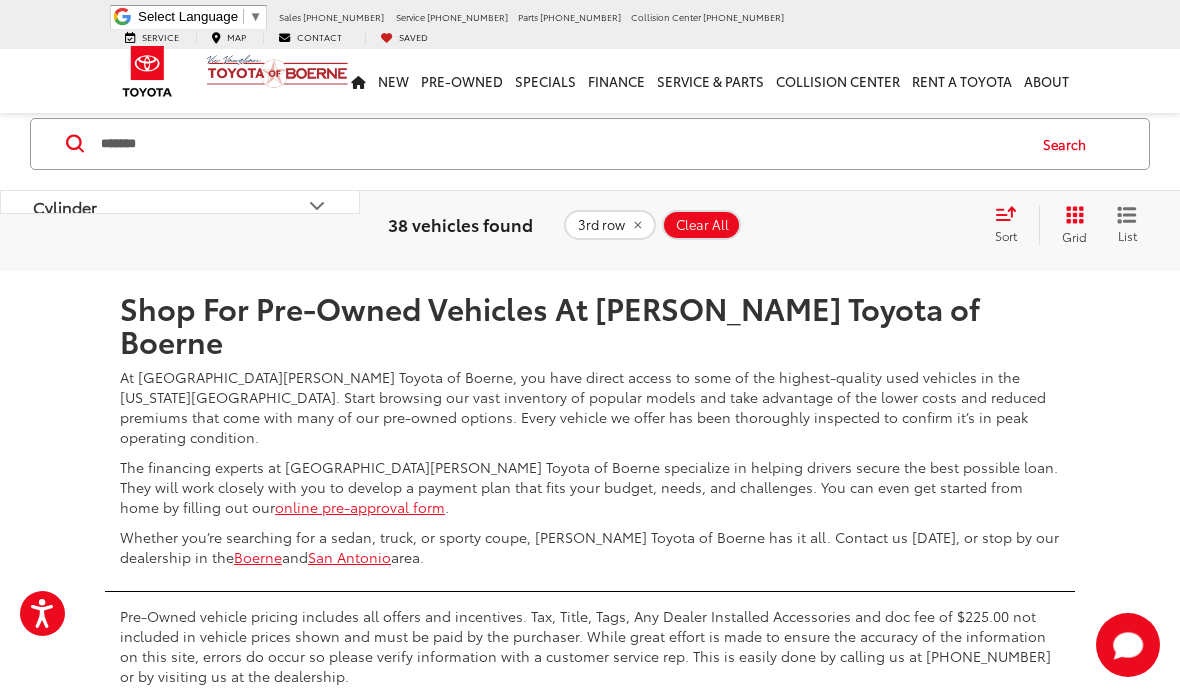 scroll, scrollTop: 8387, scrollLeft: 0, axis: vertical 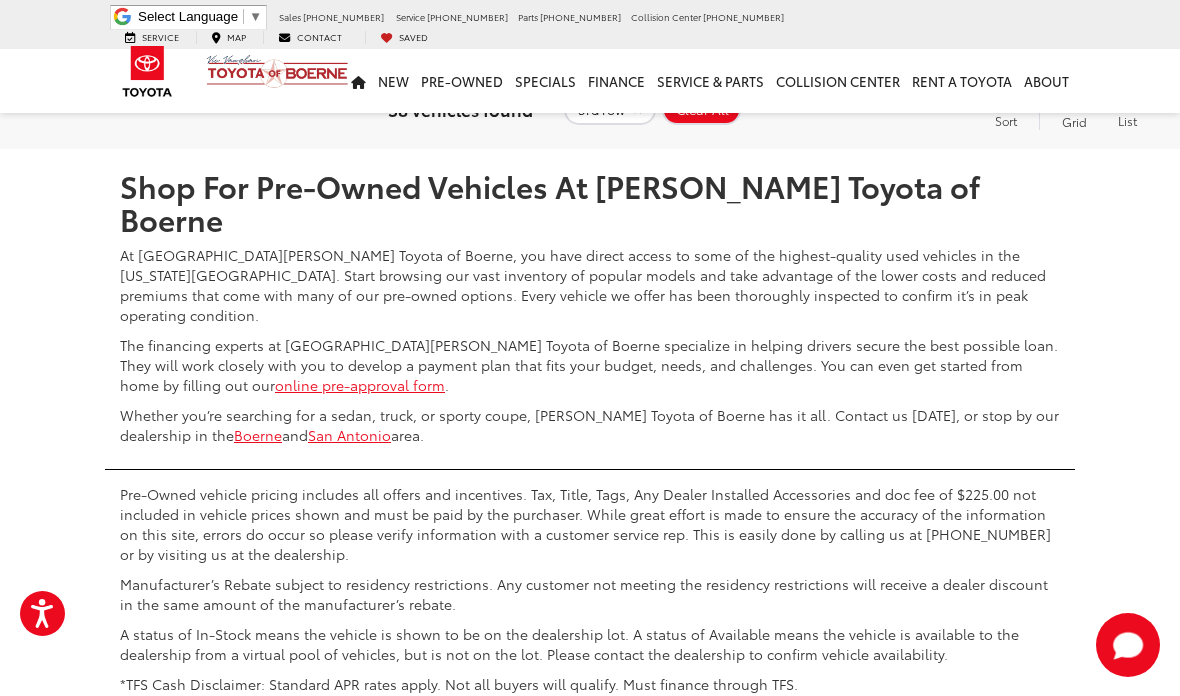 click on "4" at bounding box center [884, 90] 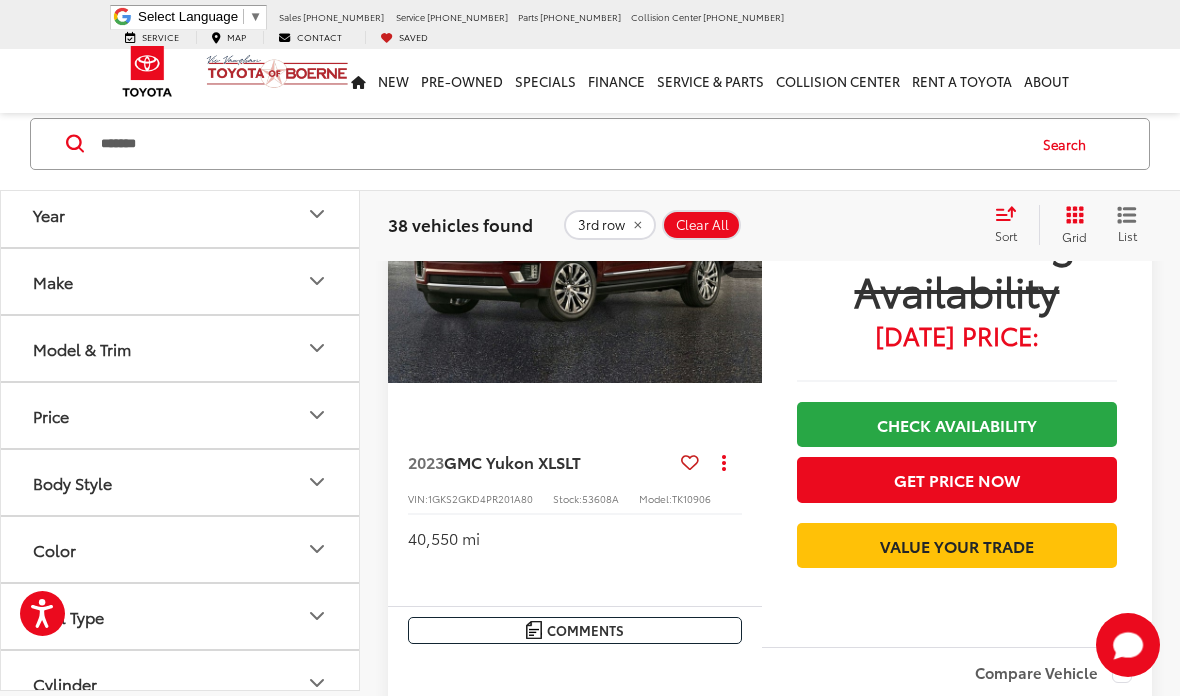 scroll, scrollTop: 0, scrollLeft: 0, axis: both 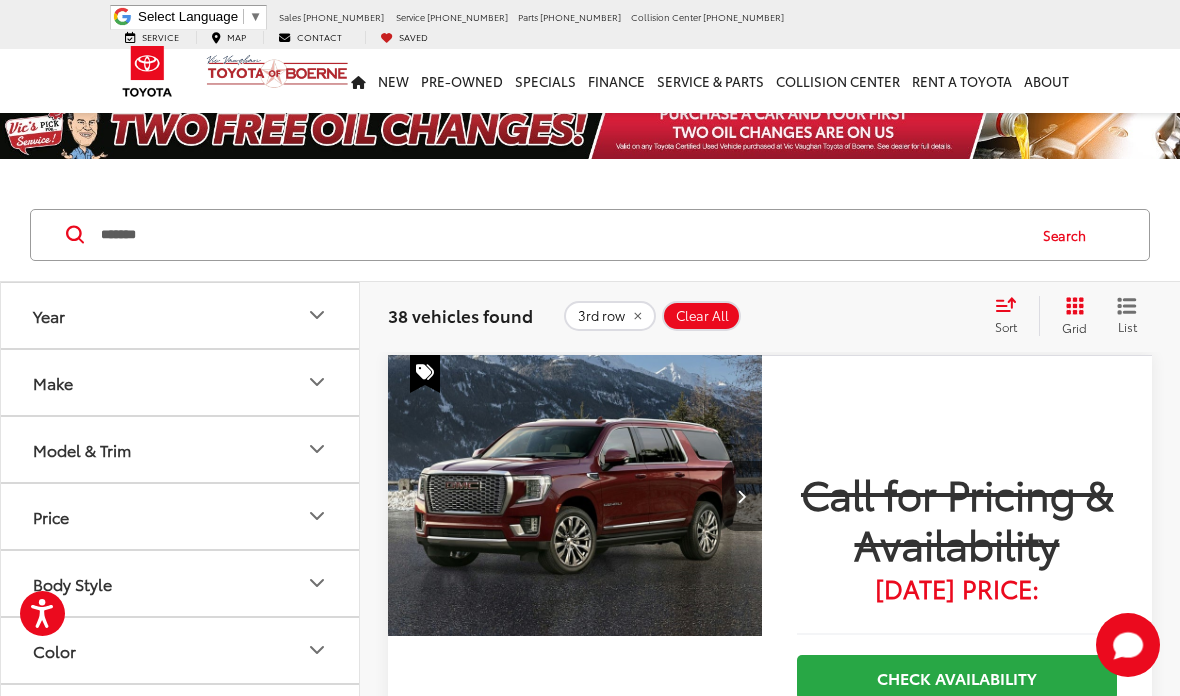 click on "Color" at bounding box center [181, 650] 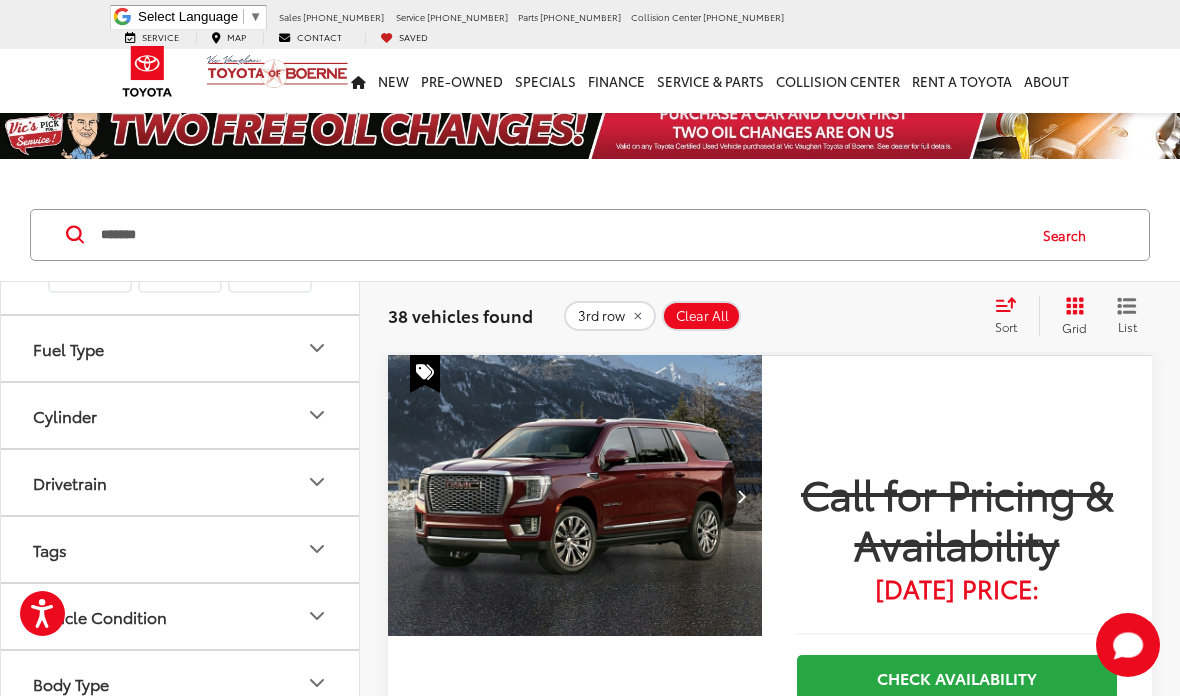 scroll, scrollTop: 859, scrollLeft: 0, axis: vertical 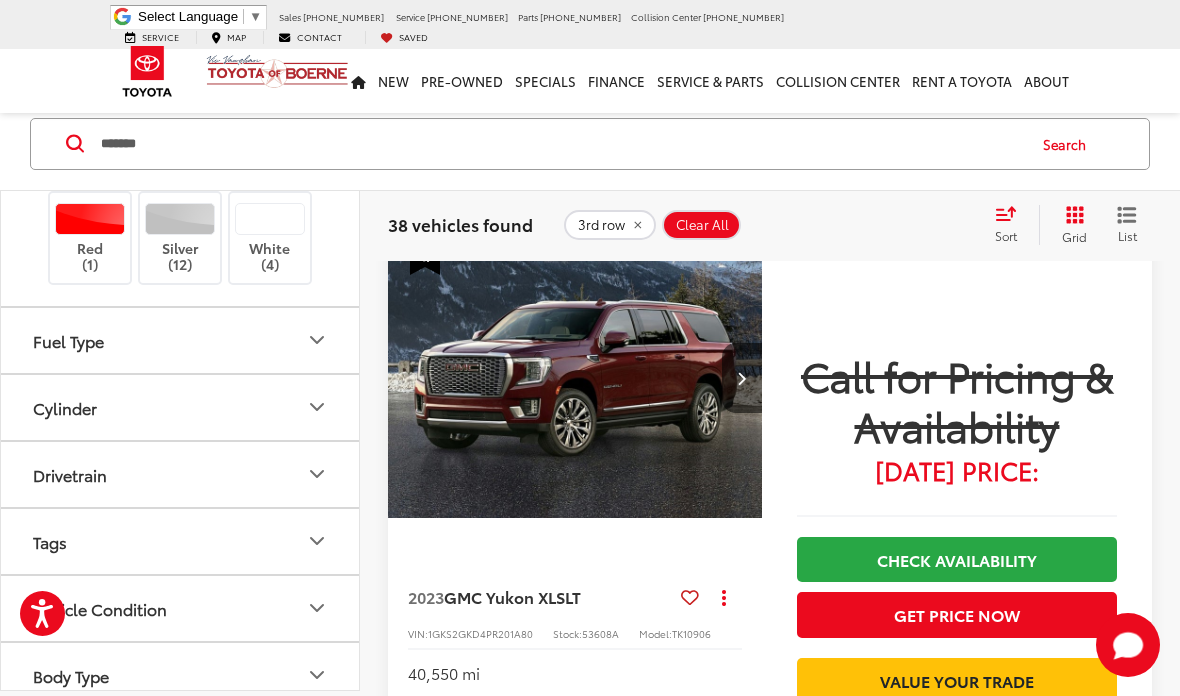 click on "Tags" at bounding box center [181, 540] 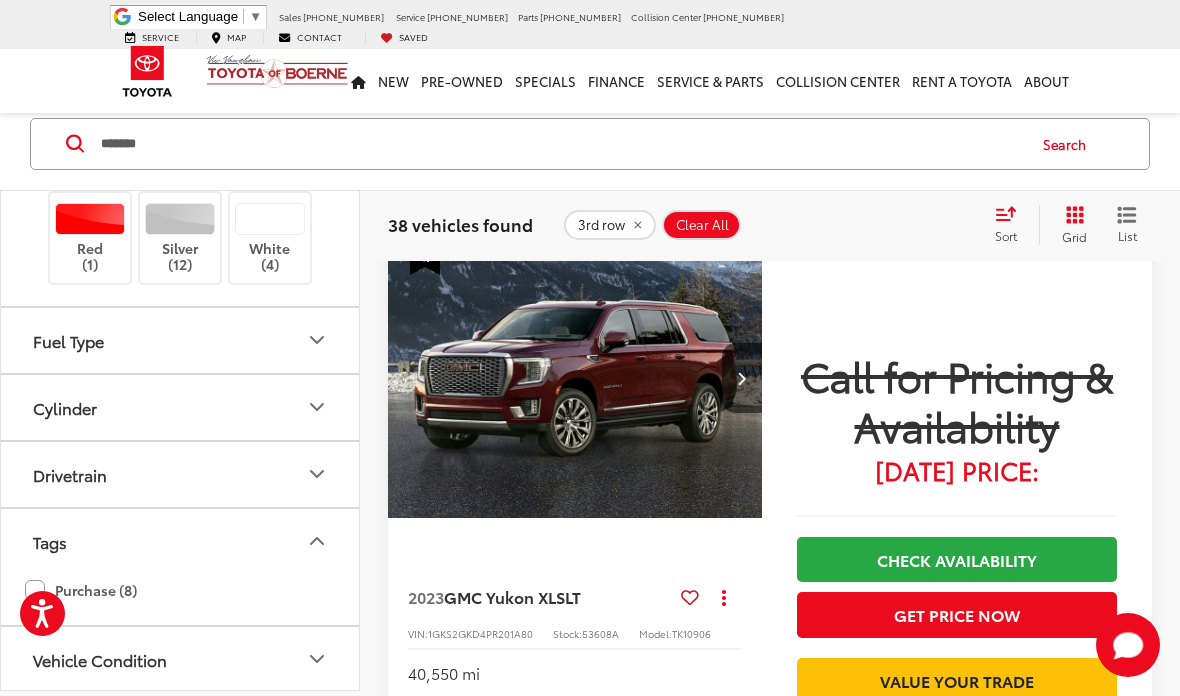 click on "Tags" at bounding box center (181, 540) 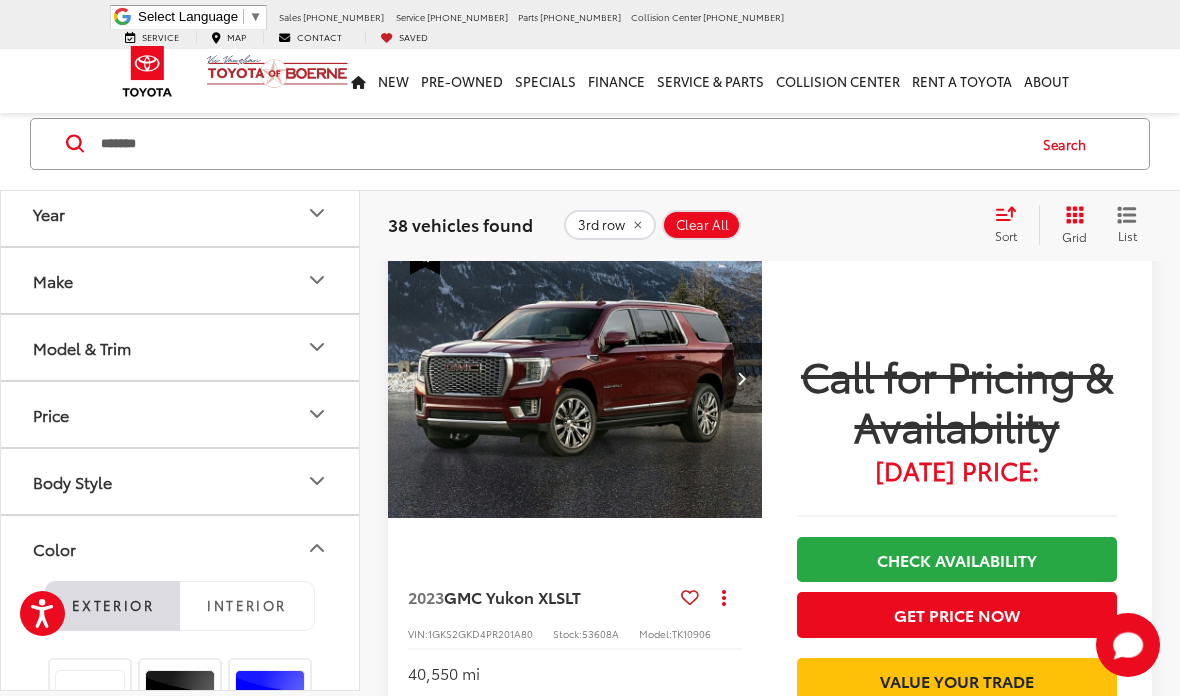 scroll, scrollTop: 0, scrollLeft: 0, axis: both 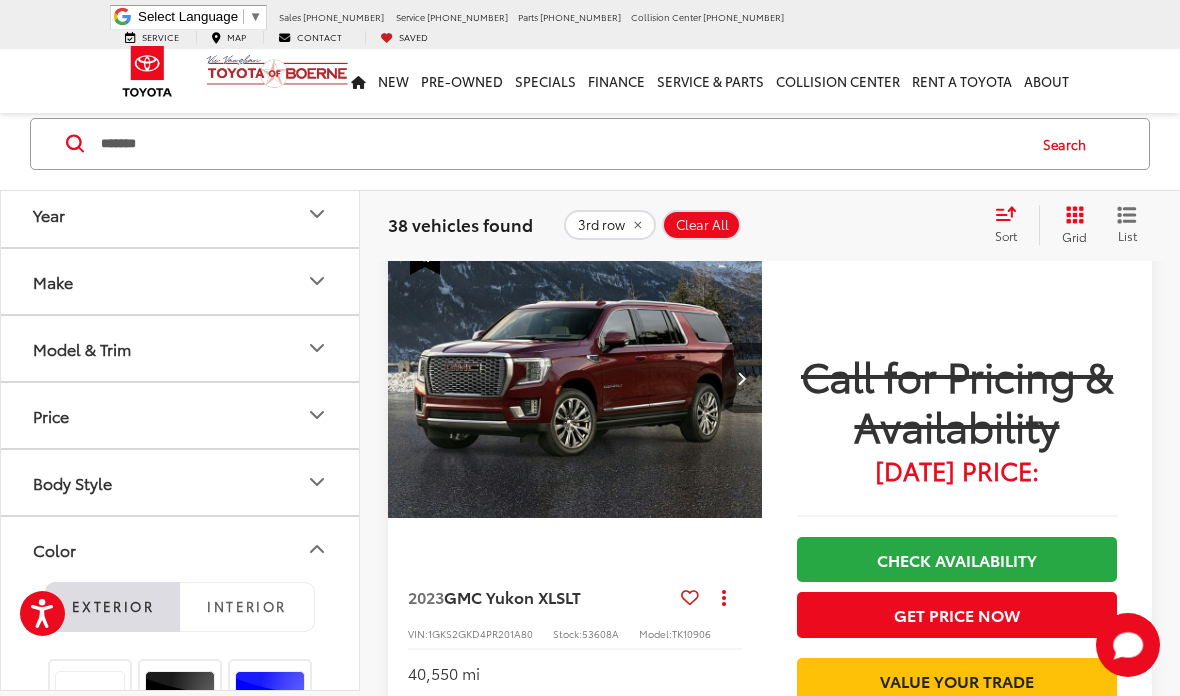 click on "Body Style" at bounding box center (181, 482) 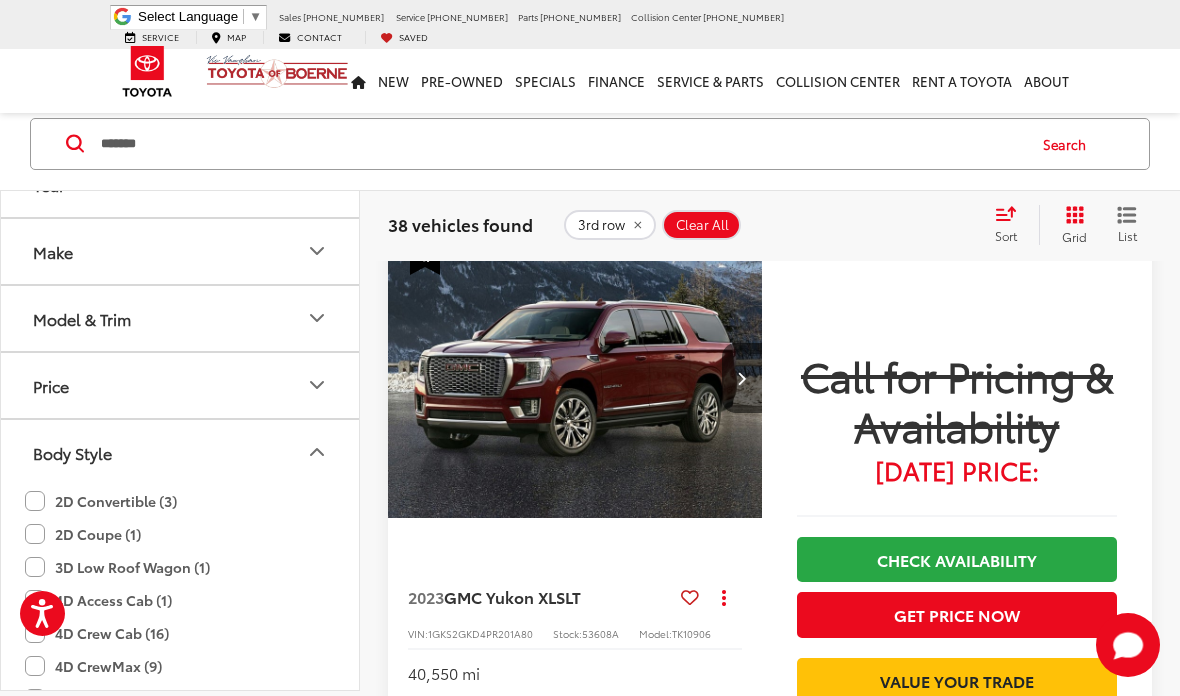 scroll, scrollTop: 29, scrollLeft: 0, axis: vertical 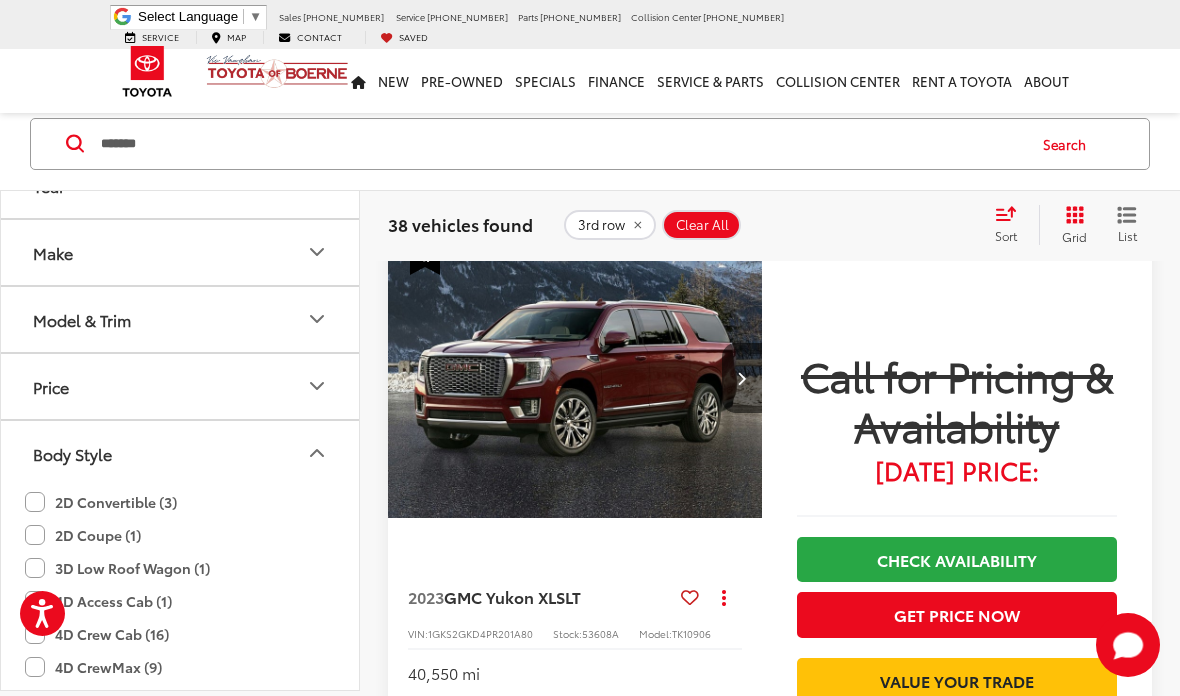 click on "Body Style" at bounding box center (181, 453) 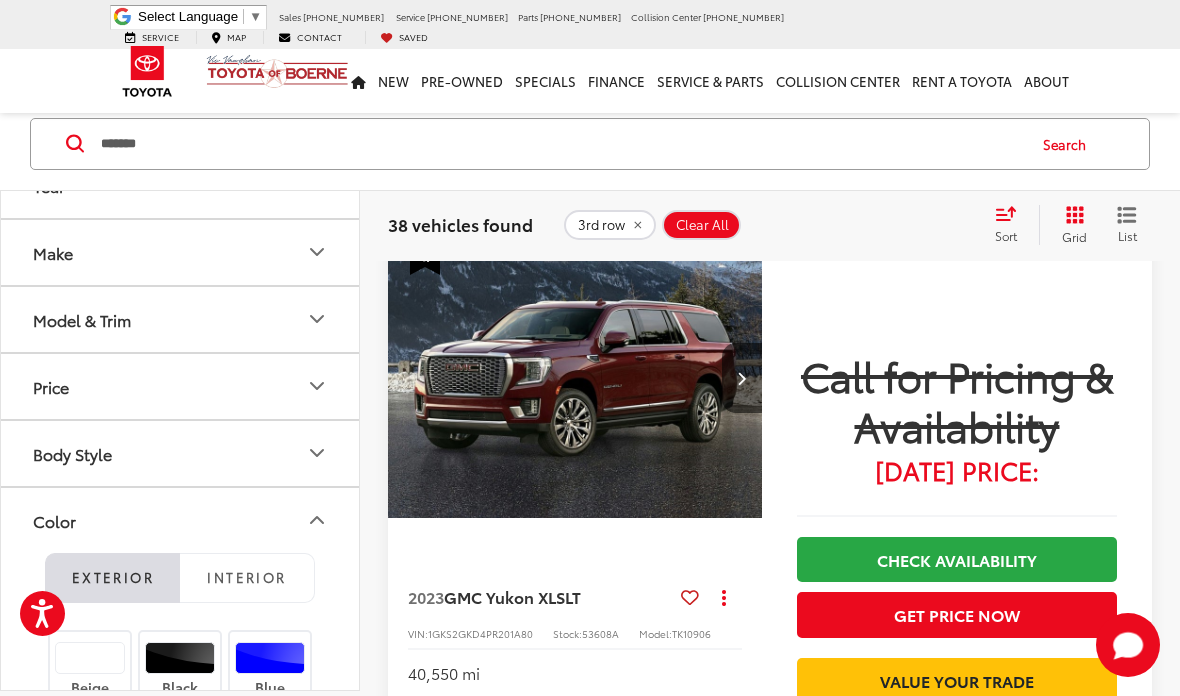 click on "Color" at bounding box center (181, 520) 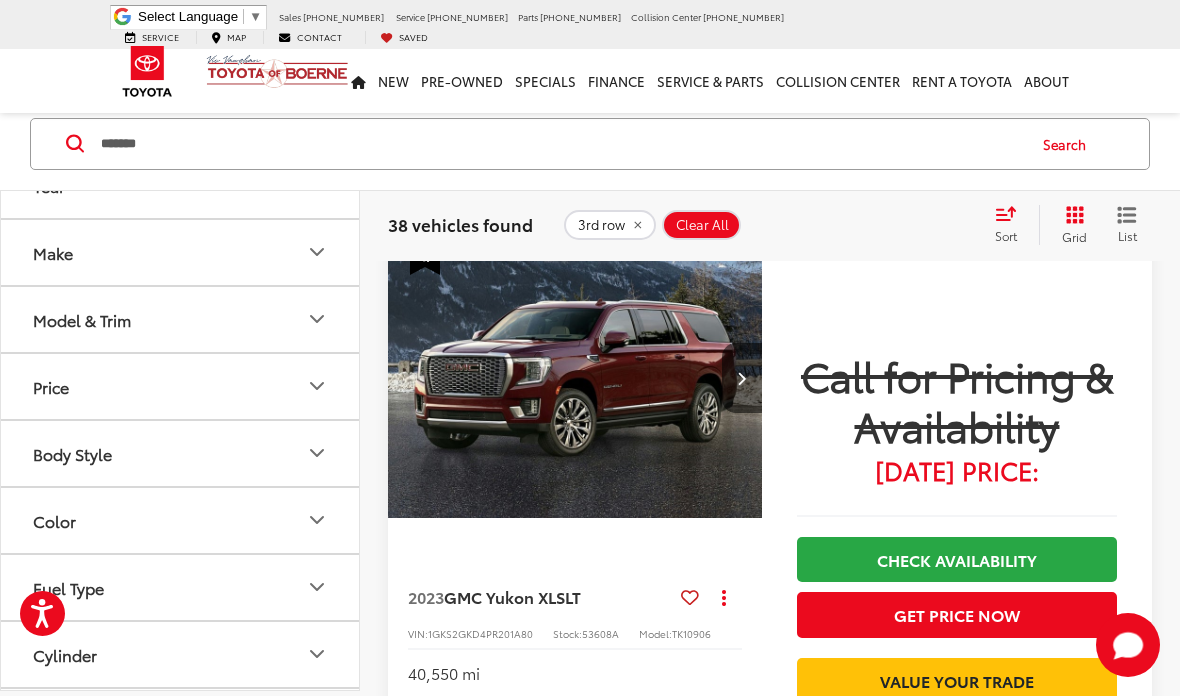 click on "Model & Trim" at bounding box center (181, 319) 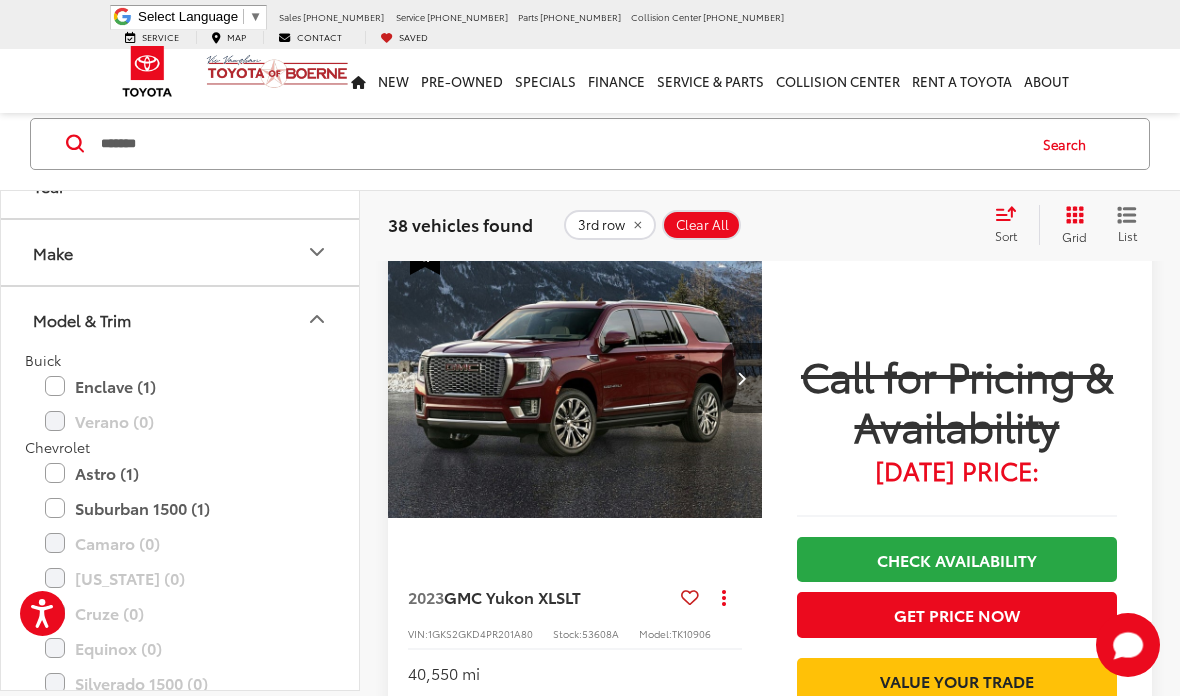 click on "Model & Trim" at bounding box center (181, 319) 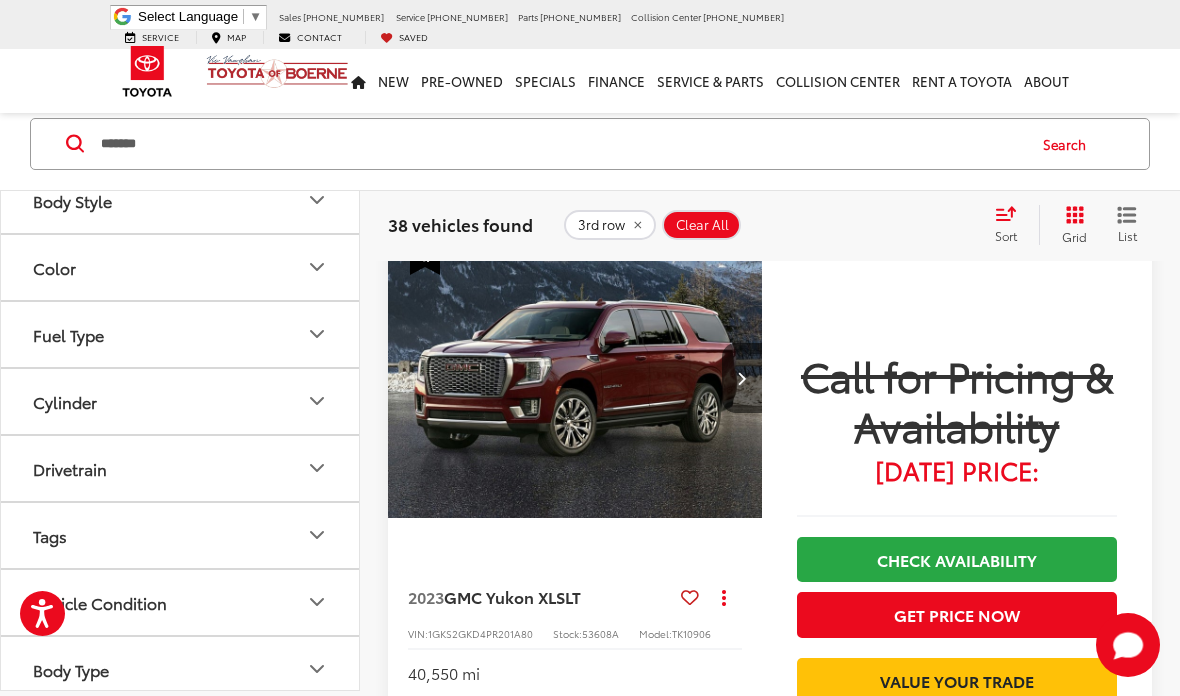 click on "Body Type" at bounding box center (181, 669) 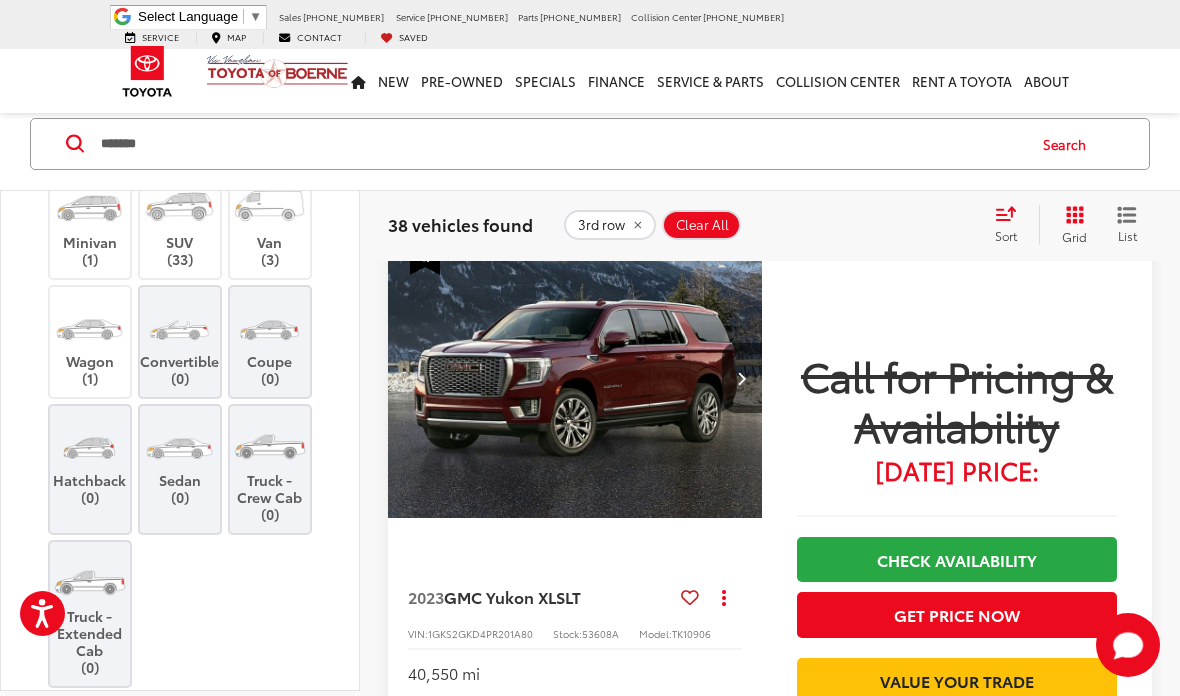 scroll, scrollTop: 819, scrollLeft: 0, axis: vertical 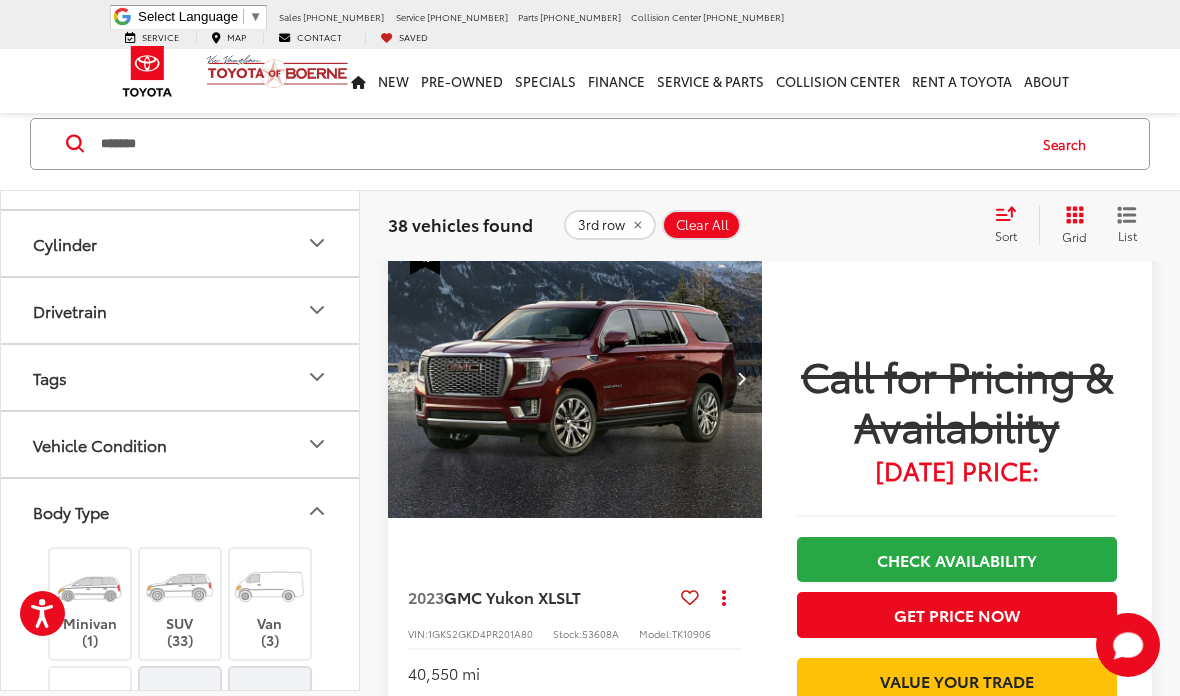 click on "Body Type" at bounding box center (181, 511) 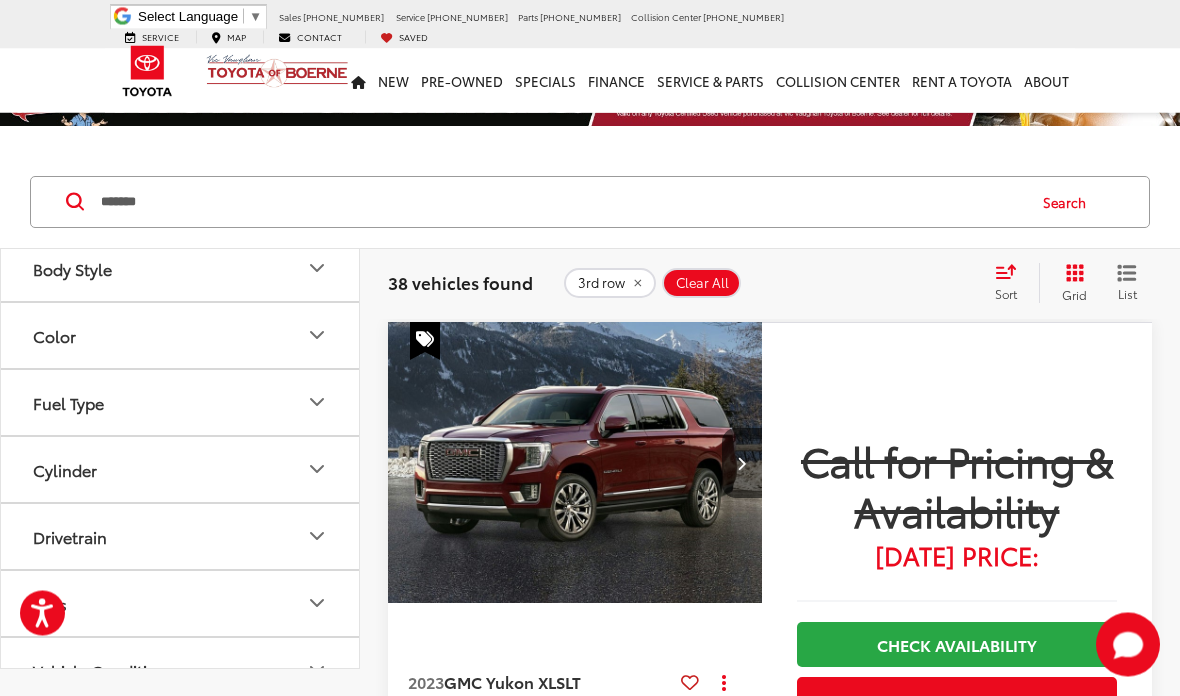 scroll, scrollTop: 0, scrollLeft: 0, axis: both 